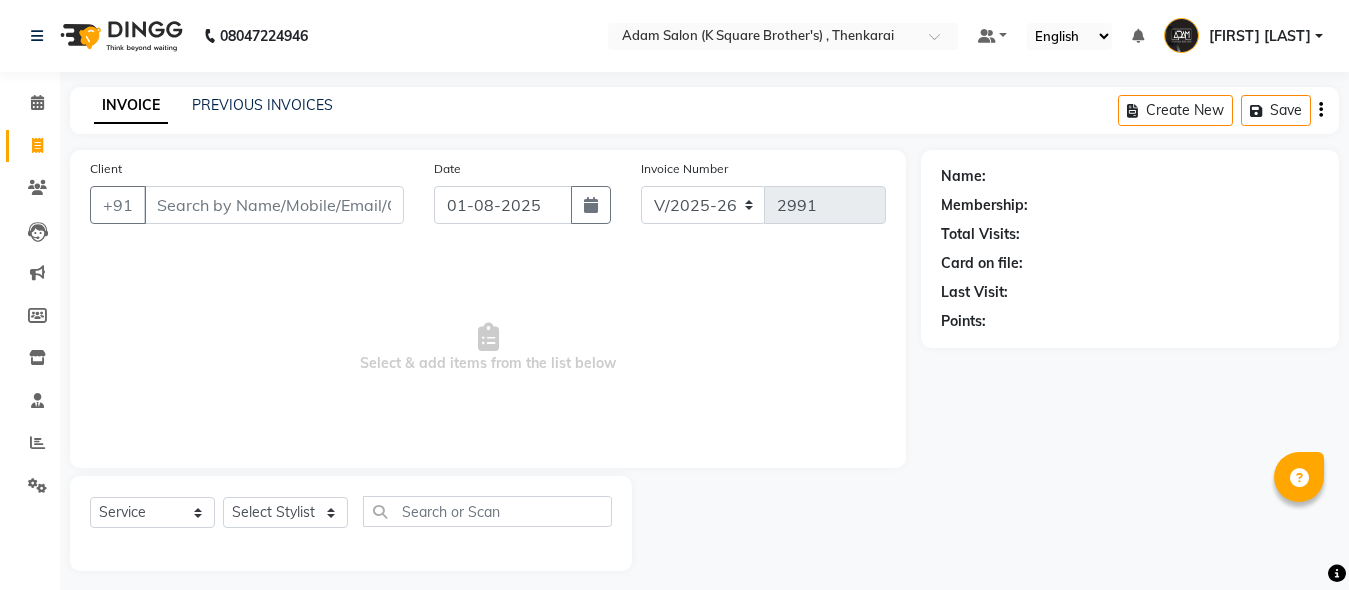 select on "8195" 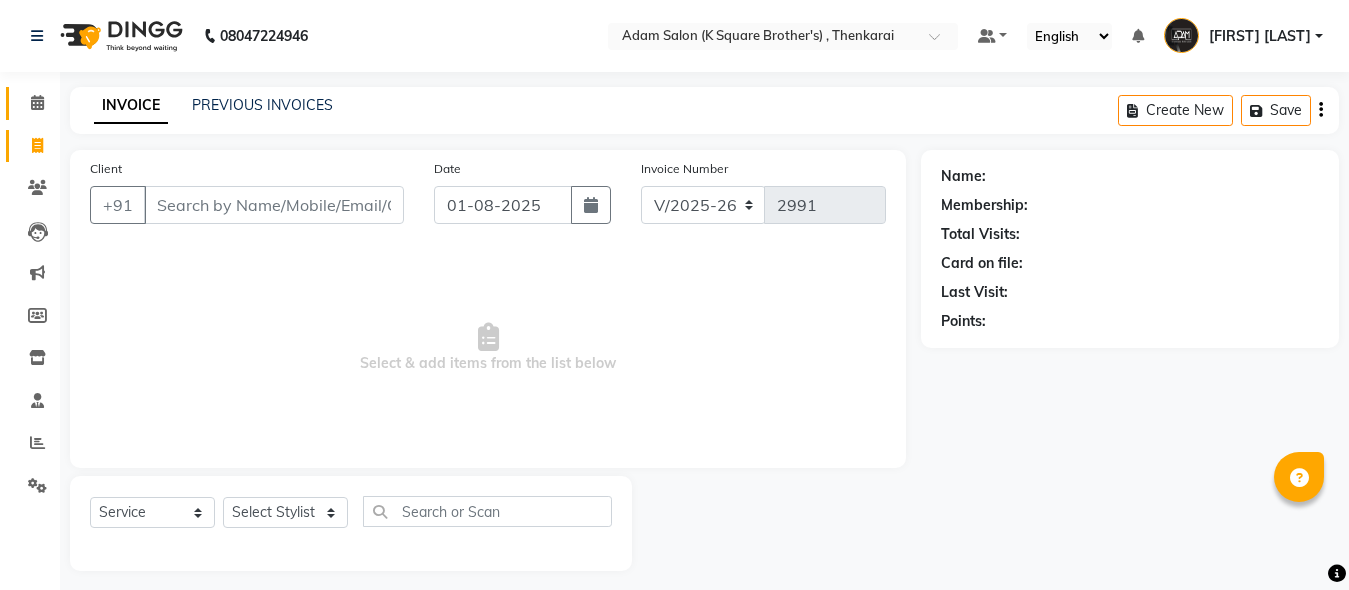 scroll, scrollTop: 0, scrollLeft: 0, axis: both 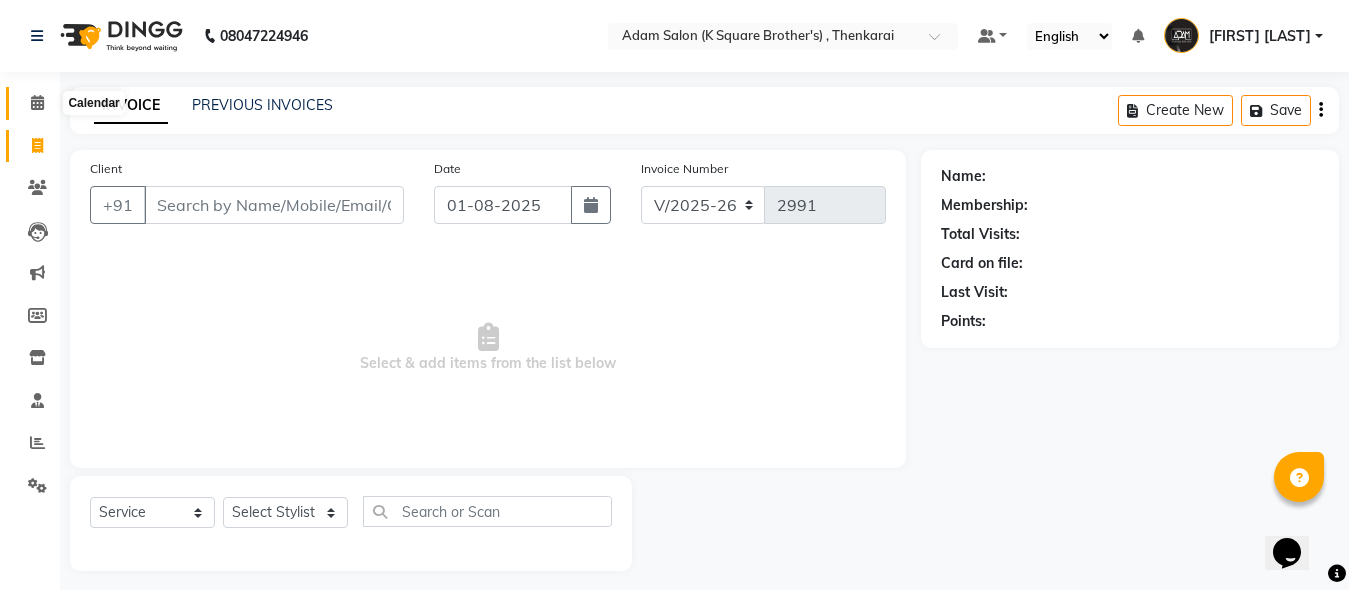 click 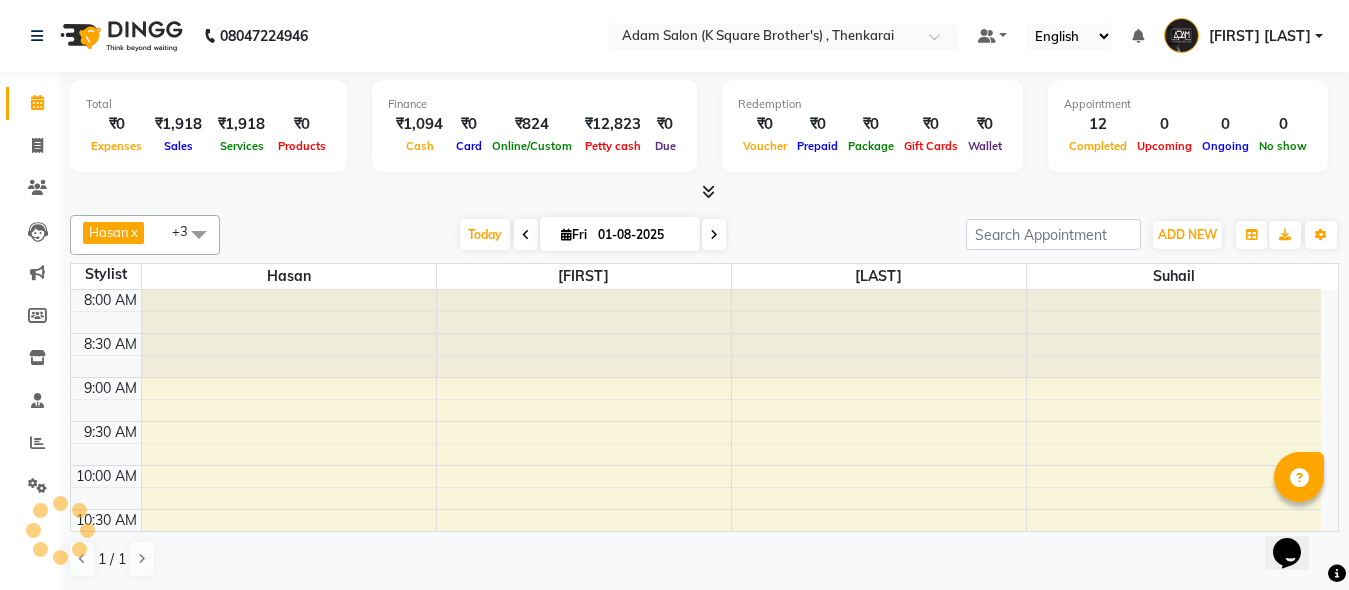 scroll, scrollTop: 0, scrollLeft: 0, axis: both 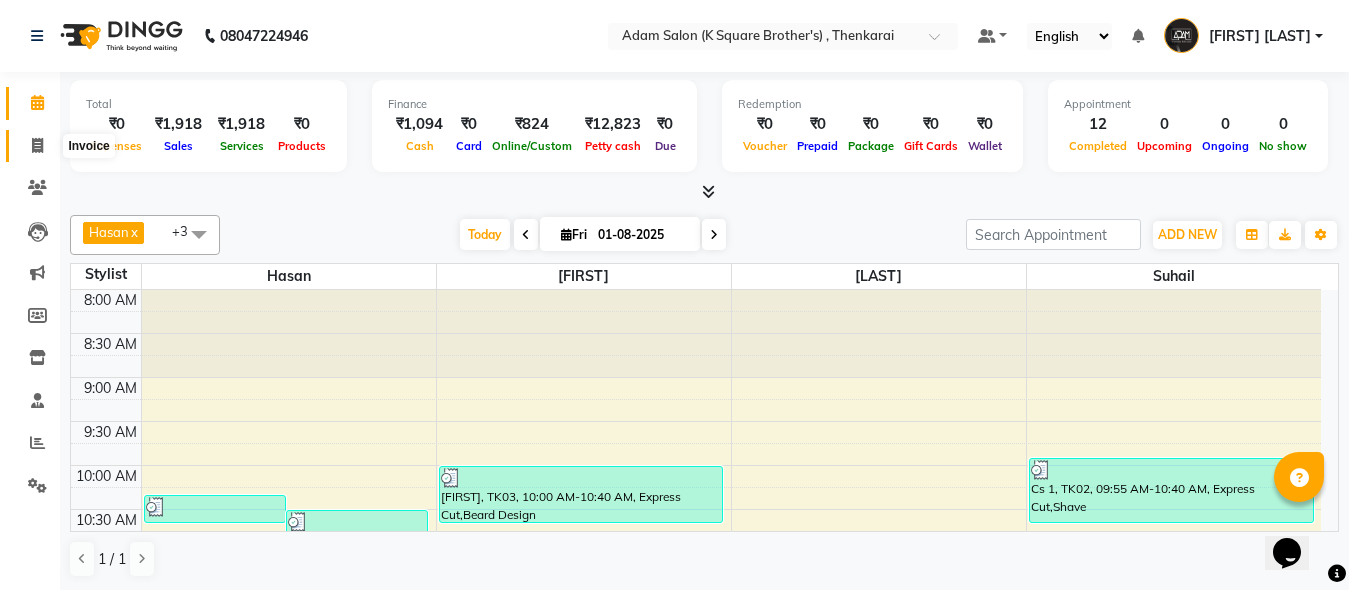 click 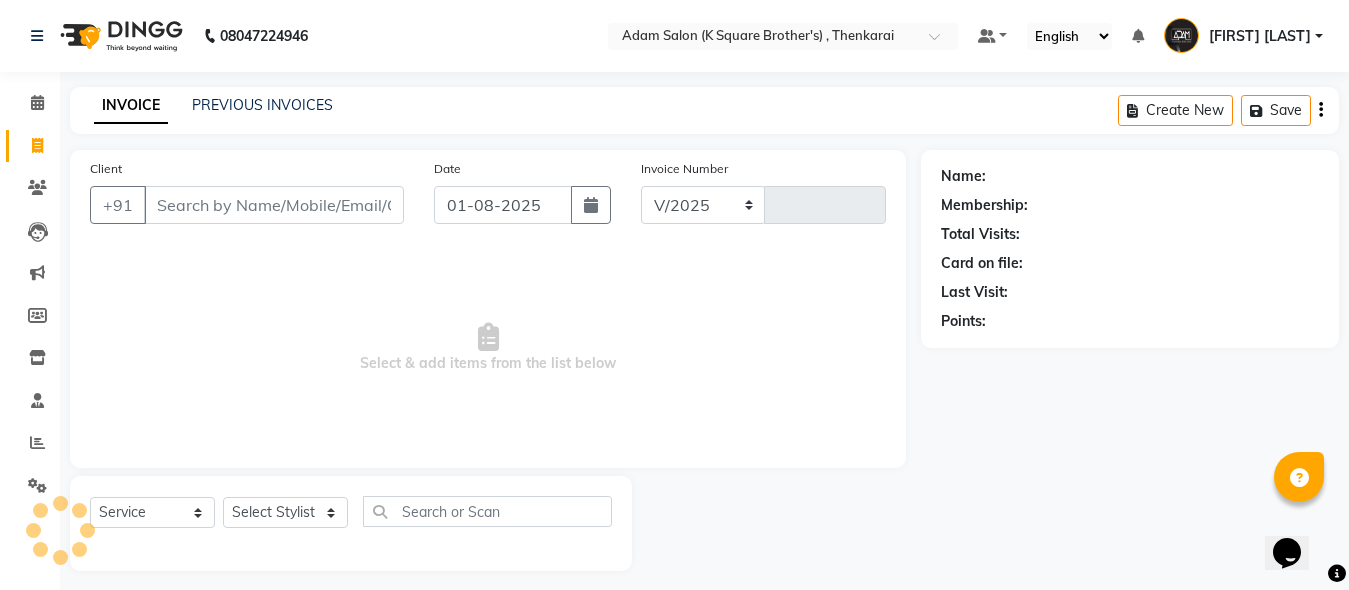 select on "8195" 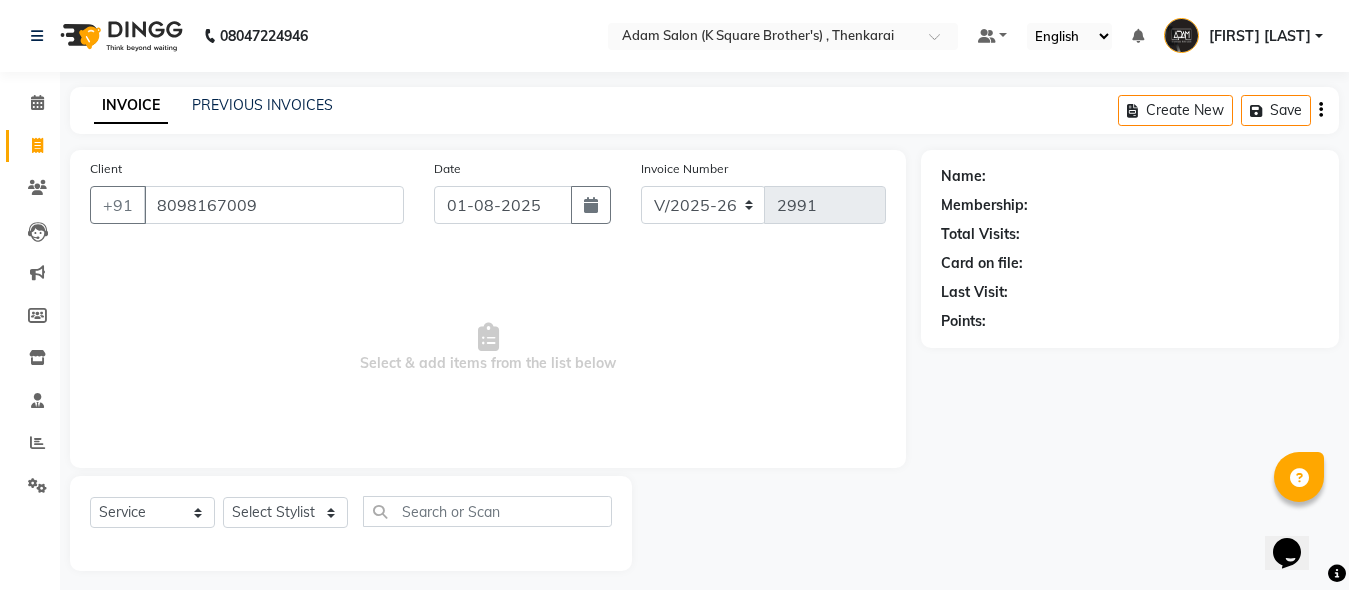 type on "8098167009" 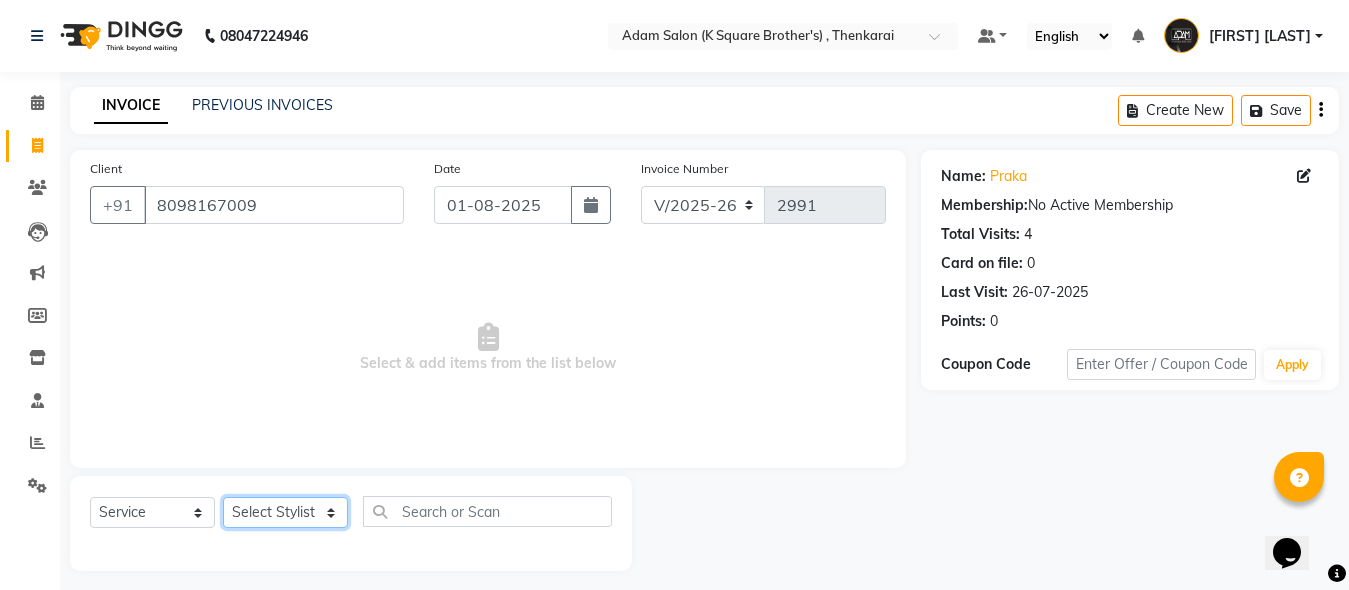 click on "Select Stylist Hasan Malik Navaz Suhail Syed Adam" 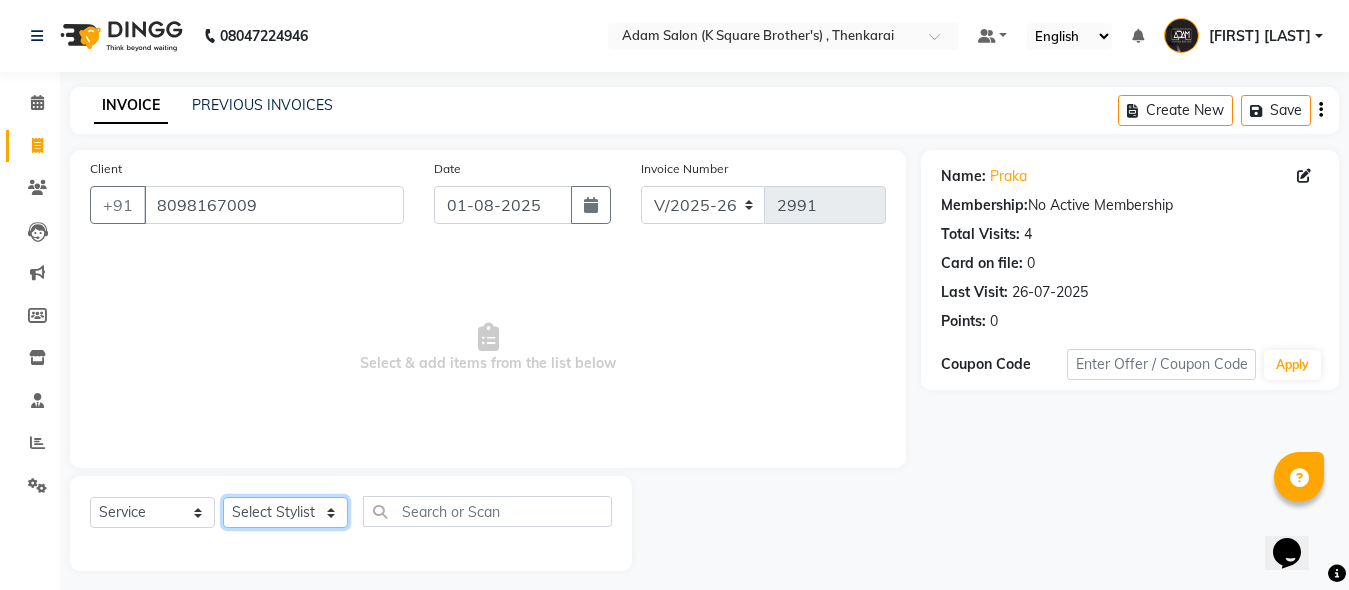 select on "78095" 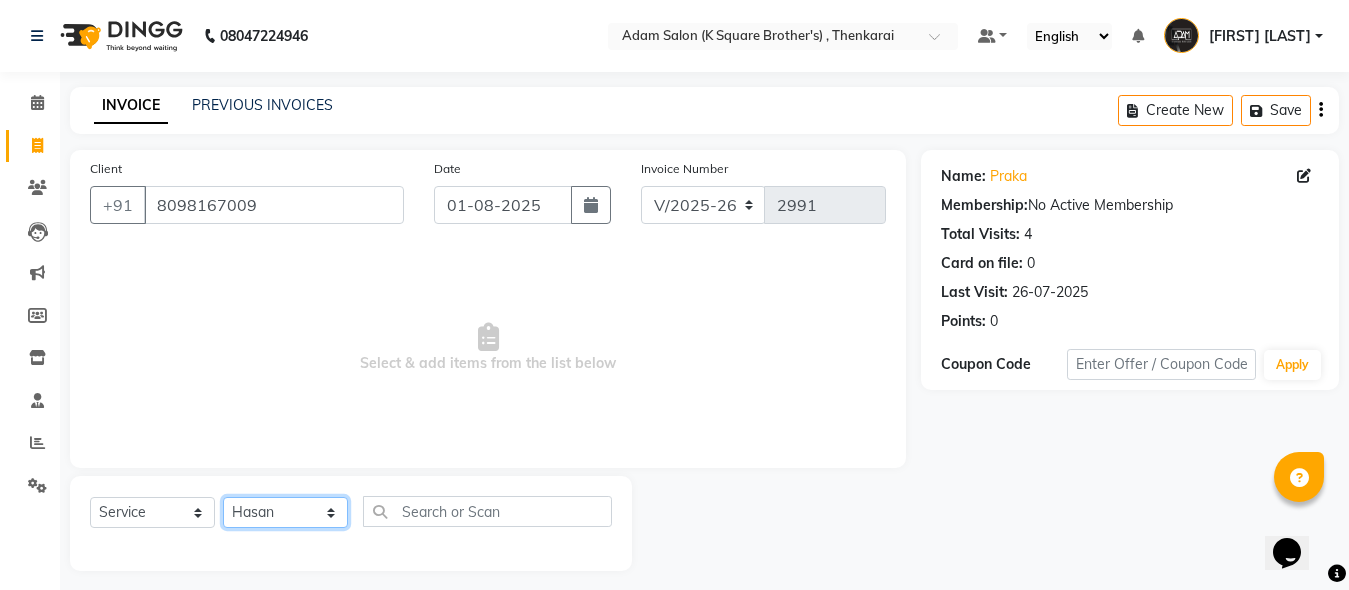 click on "Select Stylist Hasan Malik Navaz Suhail Syed Adam" 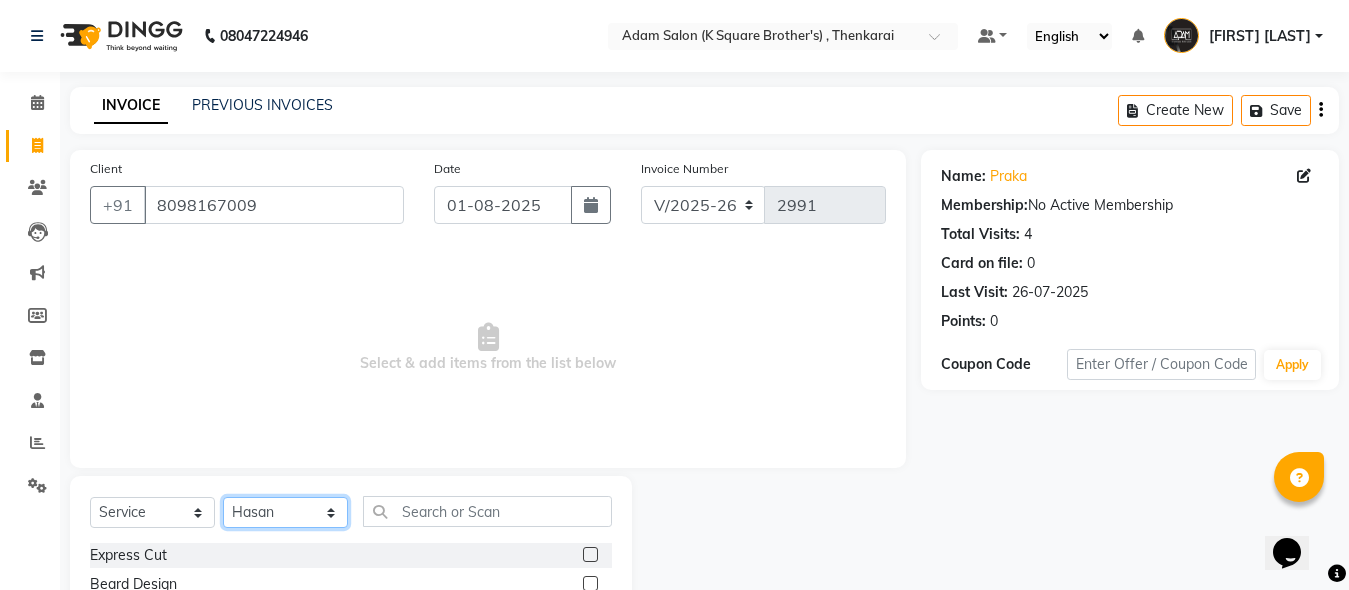 scroll, scrollTop: 211, scrollLeft: 0, axis: vertical 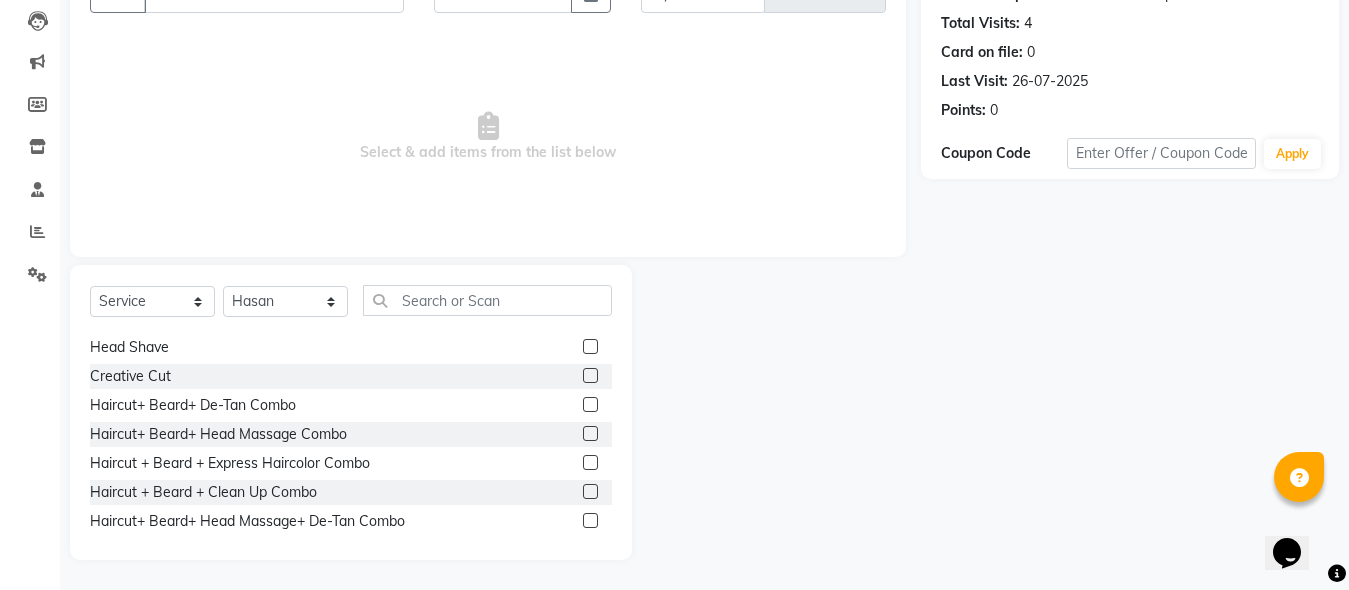 click 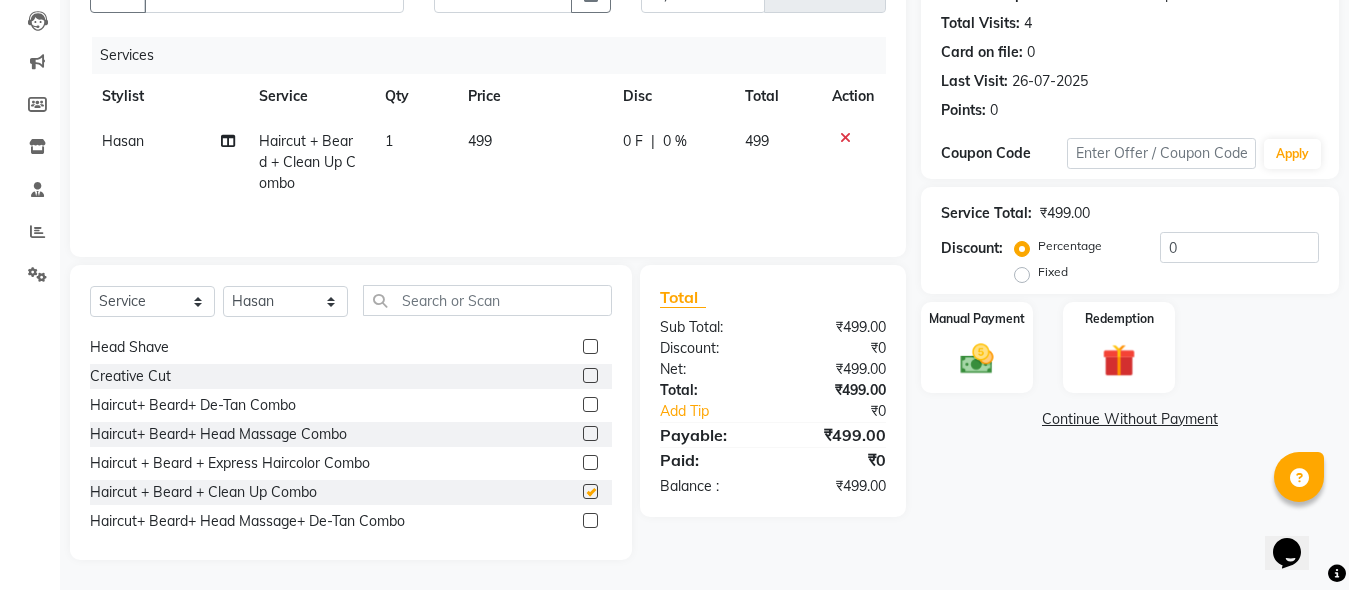 checkbox on "false" 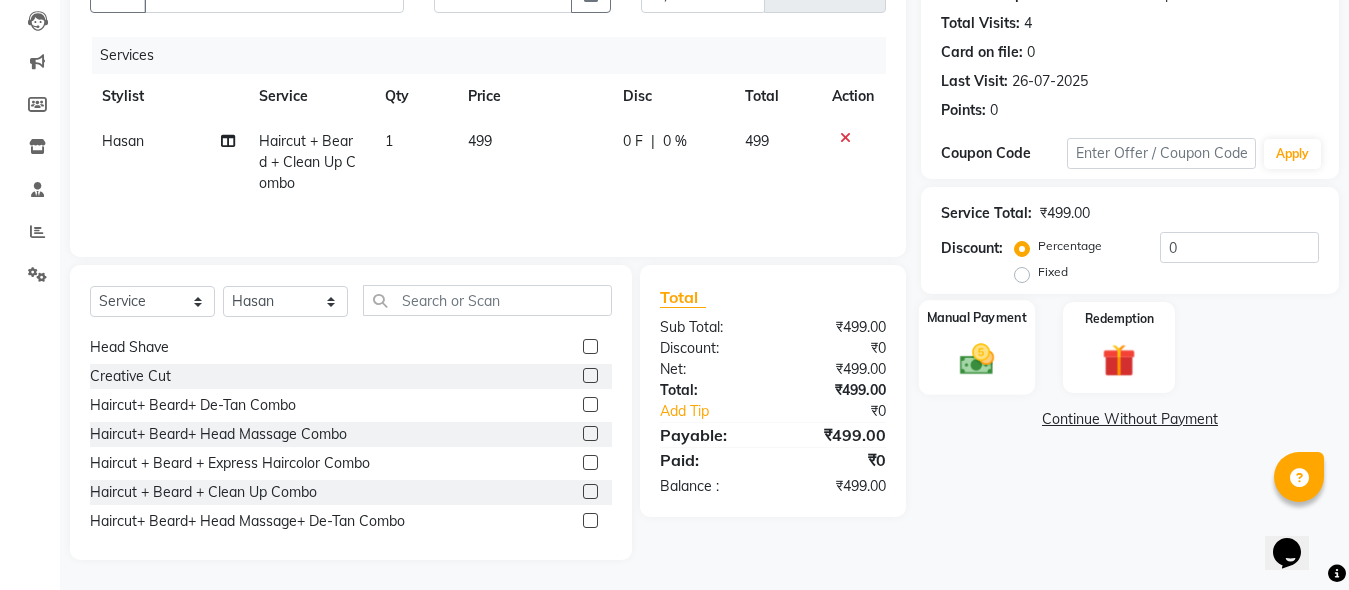 click 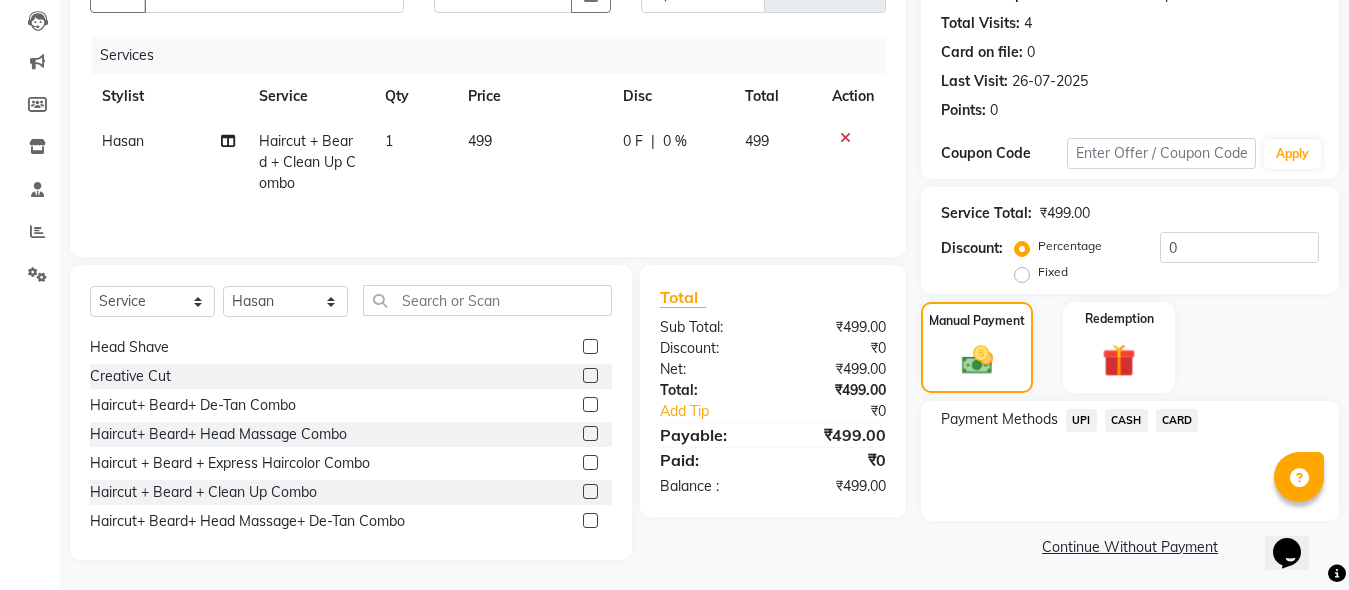 click on "UPI" 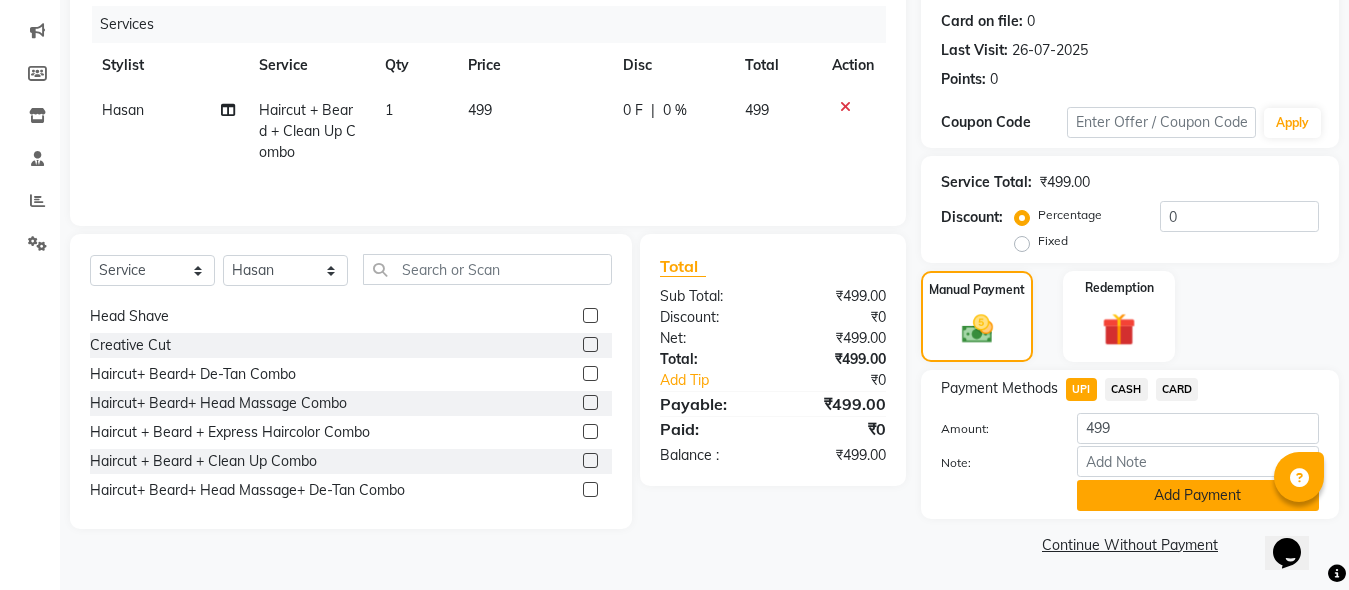 click on "Add Payment" 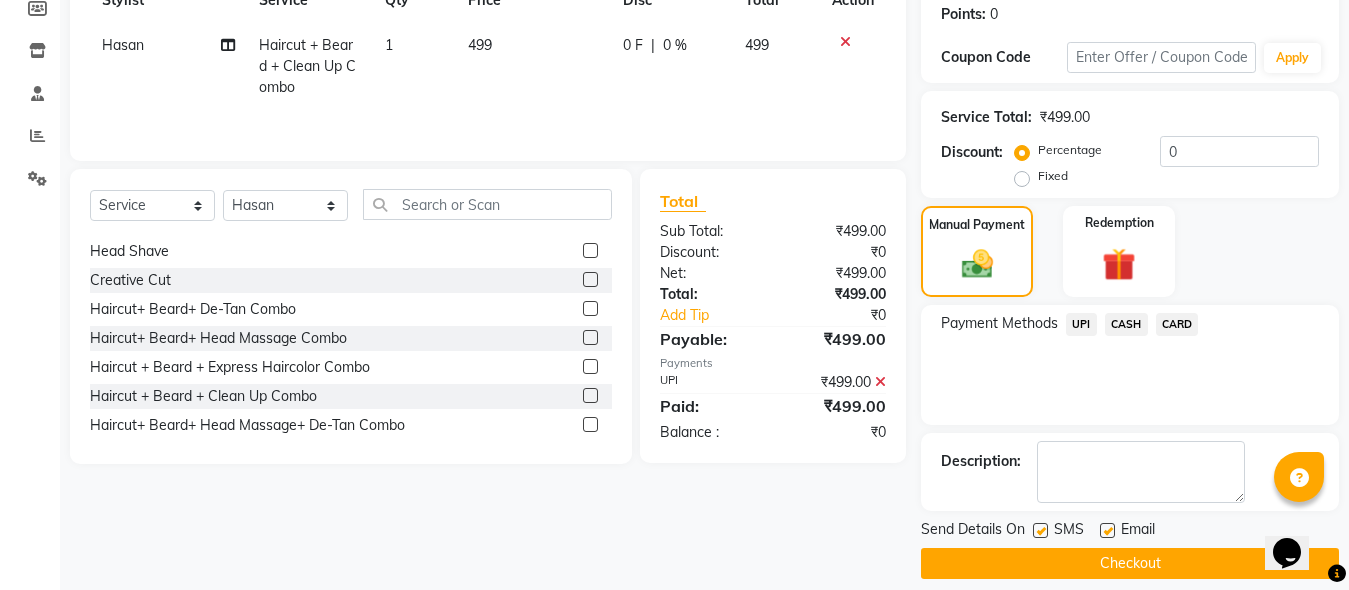 scroll, scrollTop: 326, scrollLeft: 0, axis: vertical 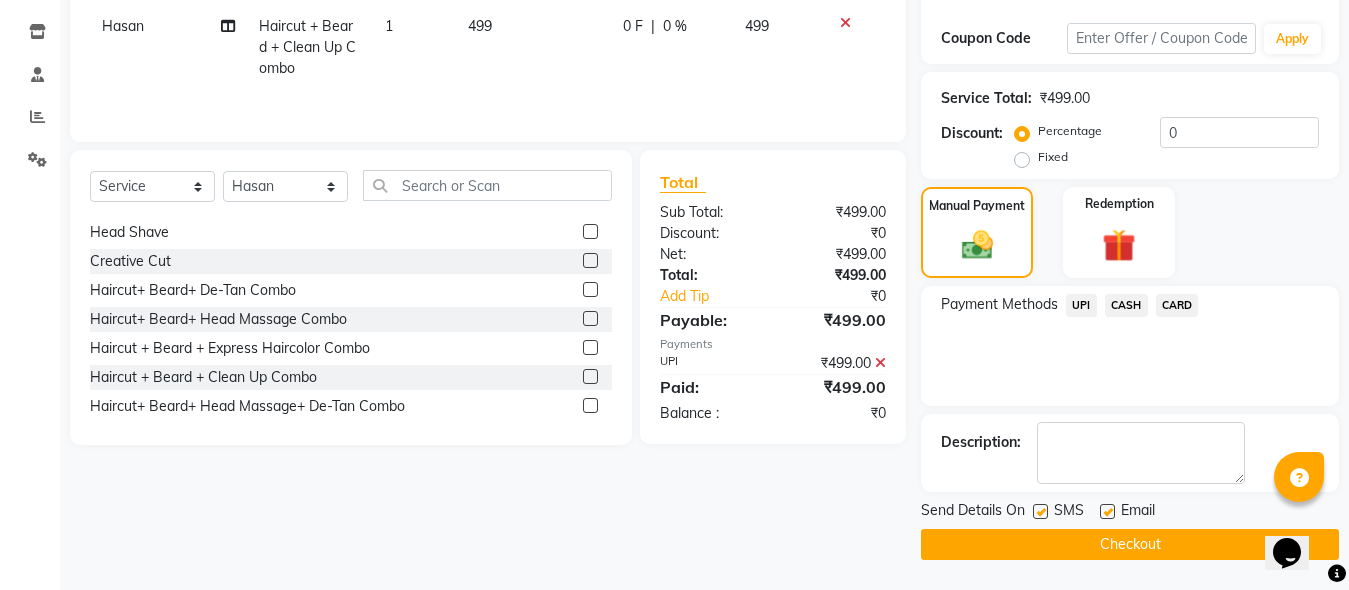 click on "Checkout" 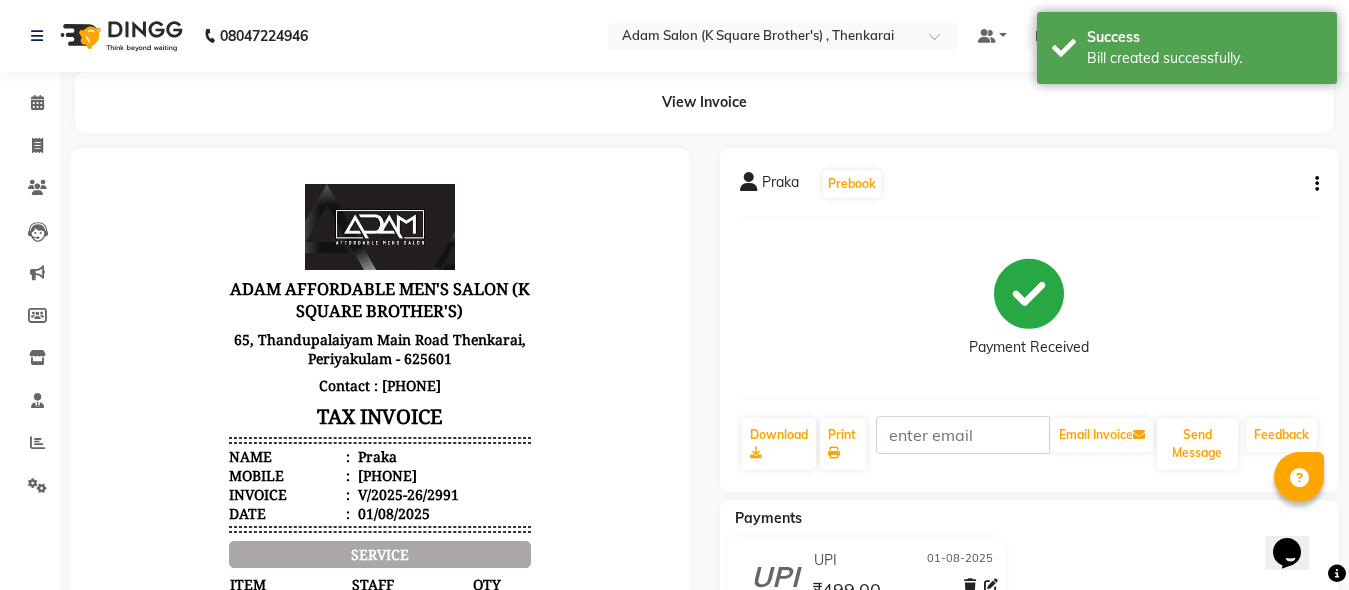 scroll, scrollTop: 0, scrollLeft: 0, axis: both 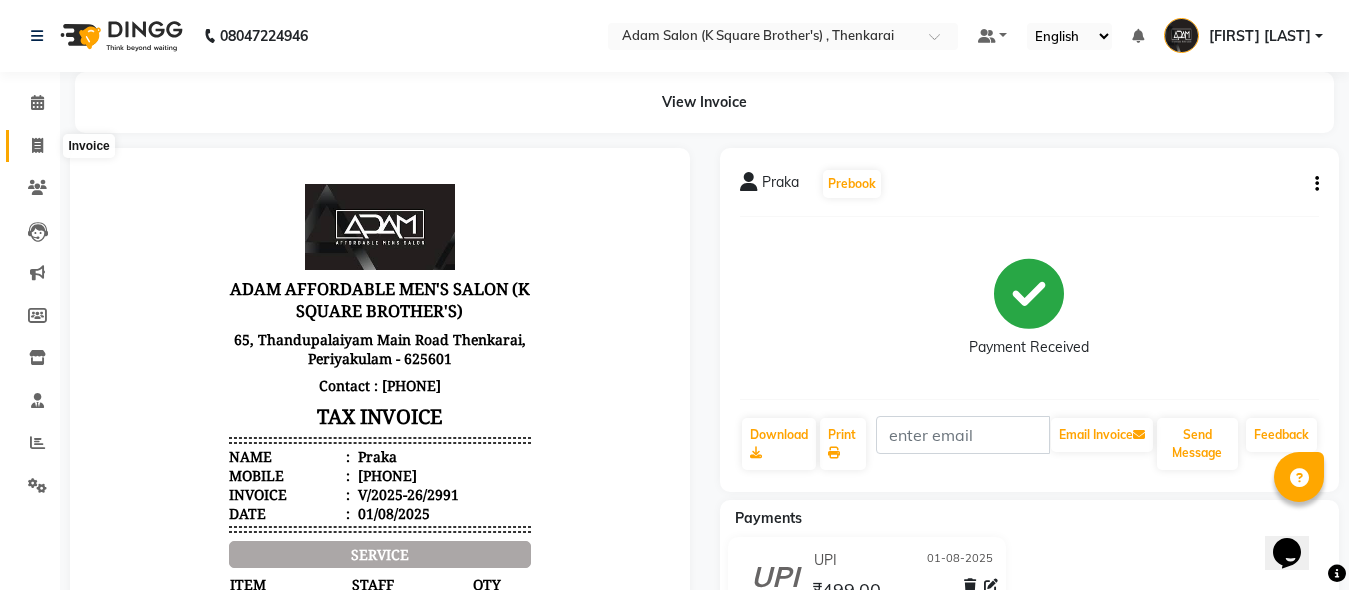 click 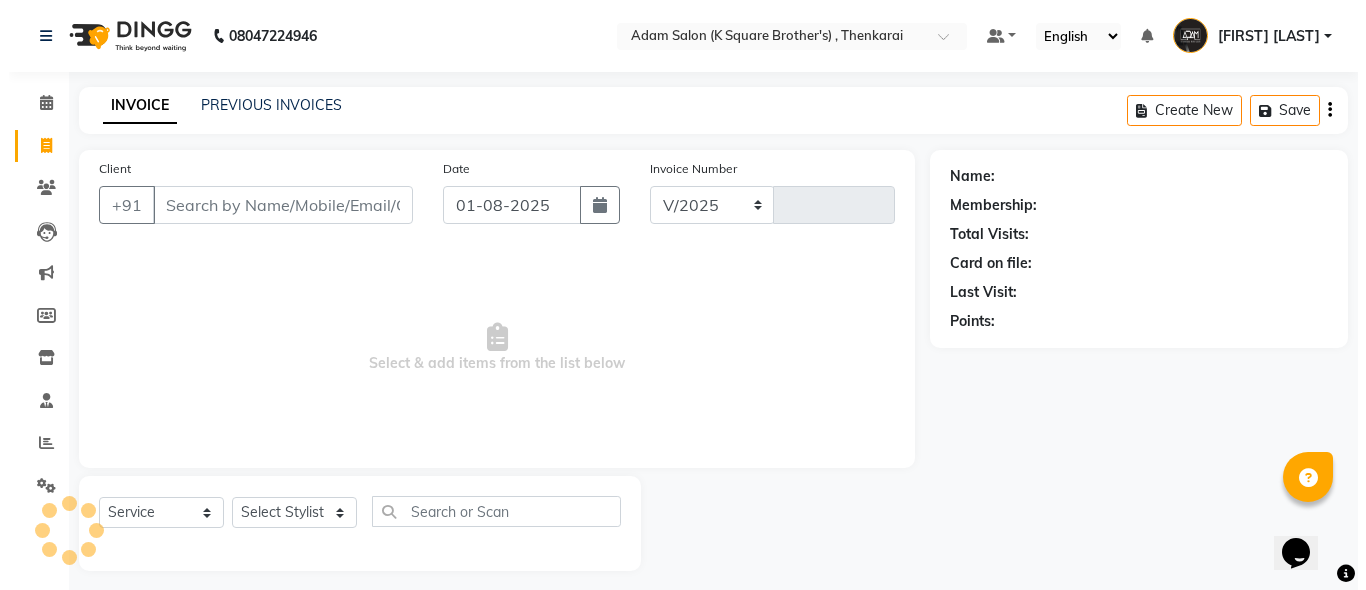 scroll, scrollTop: 11, scrollLeft: 0, axis: vertical 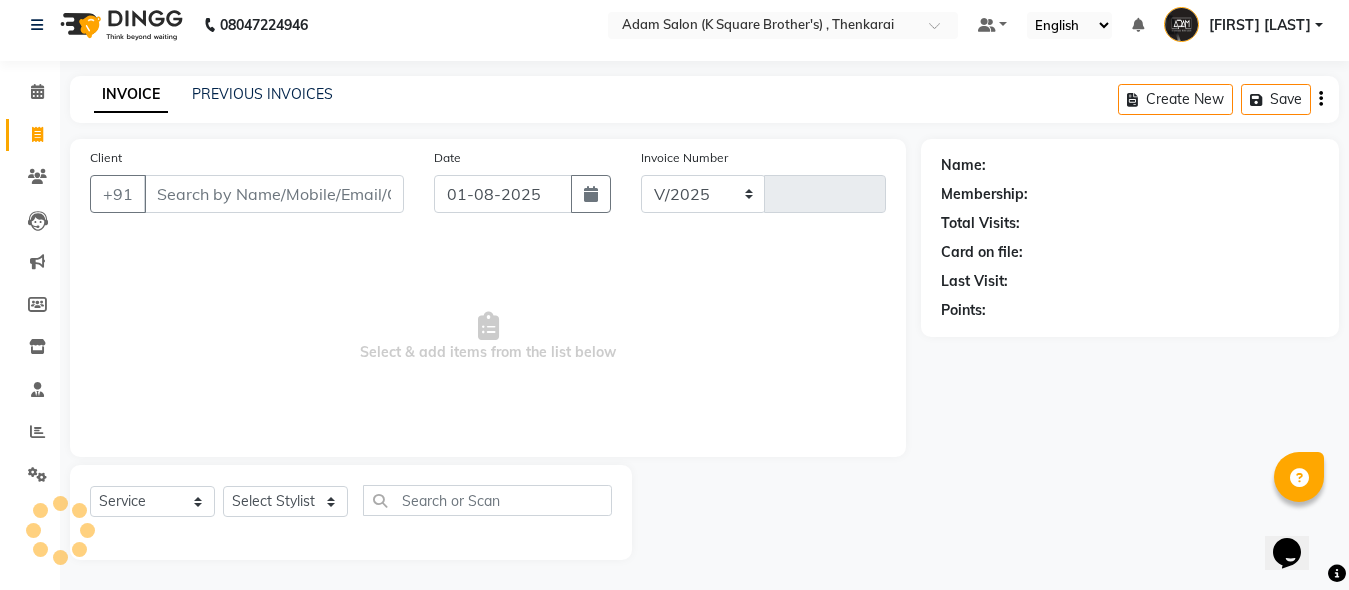 select on "8195" 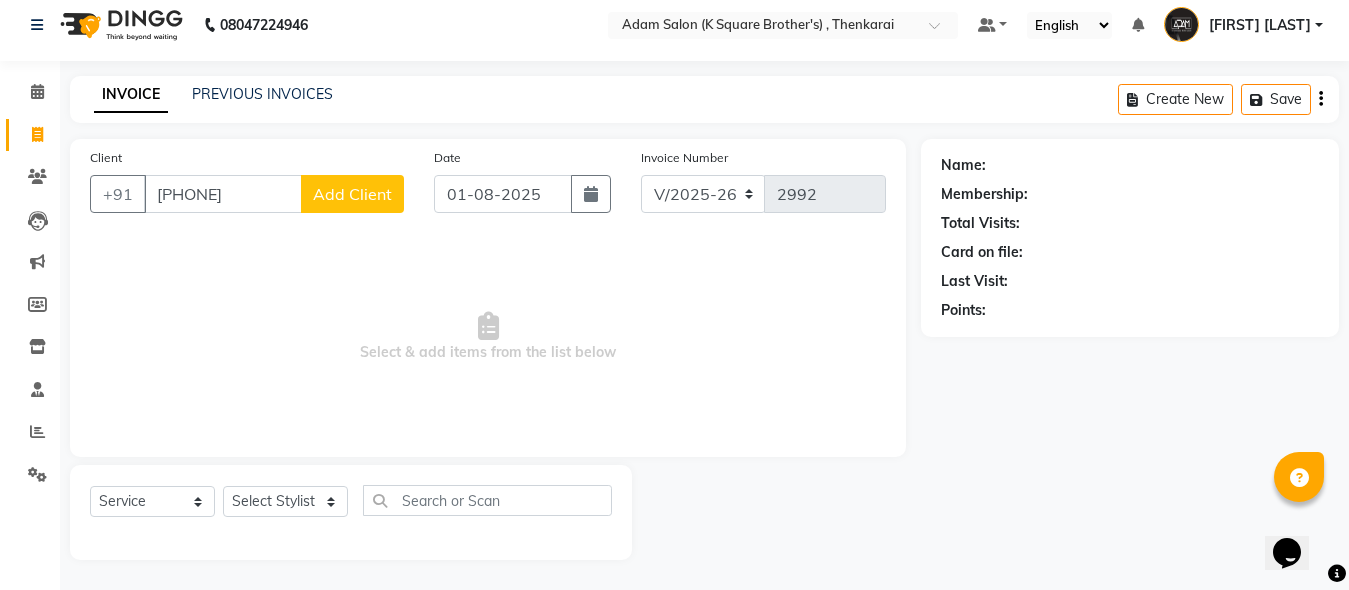type on "[PHONE]" 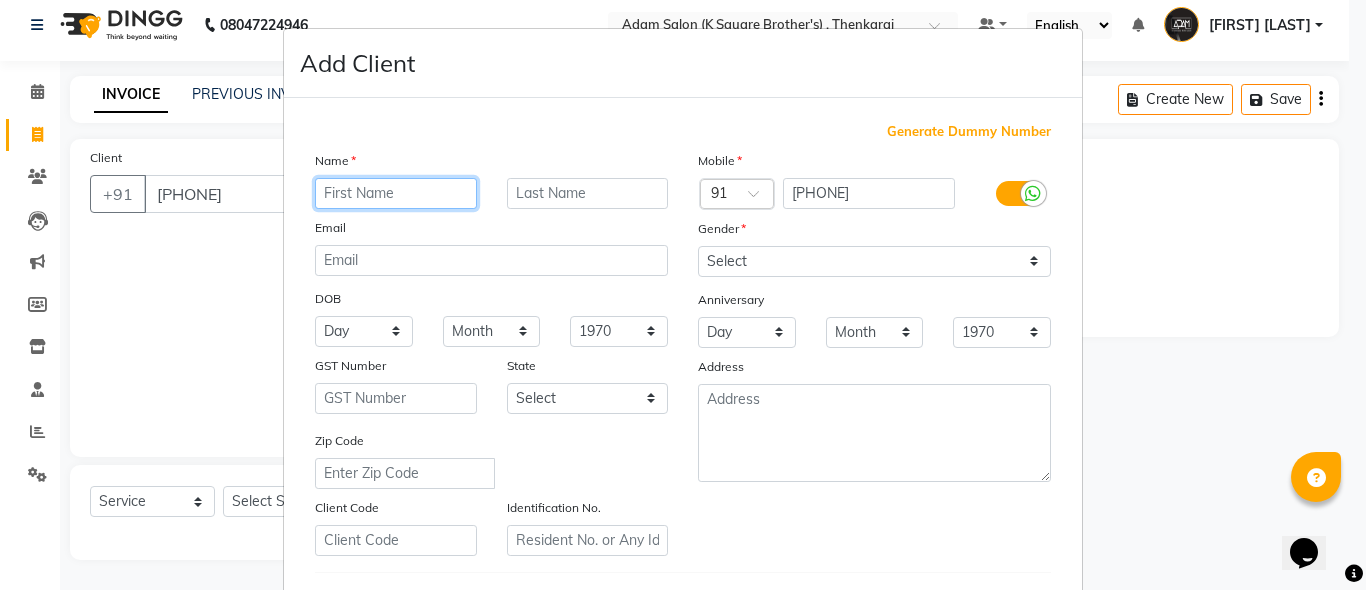 paste on "[LAST]" 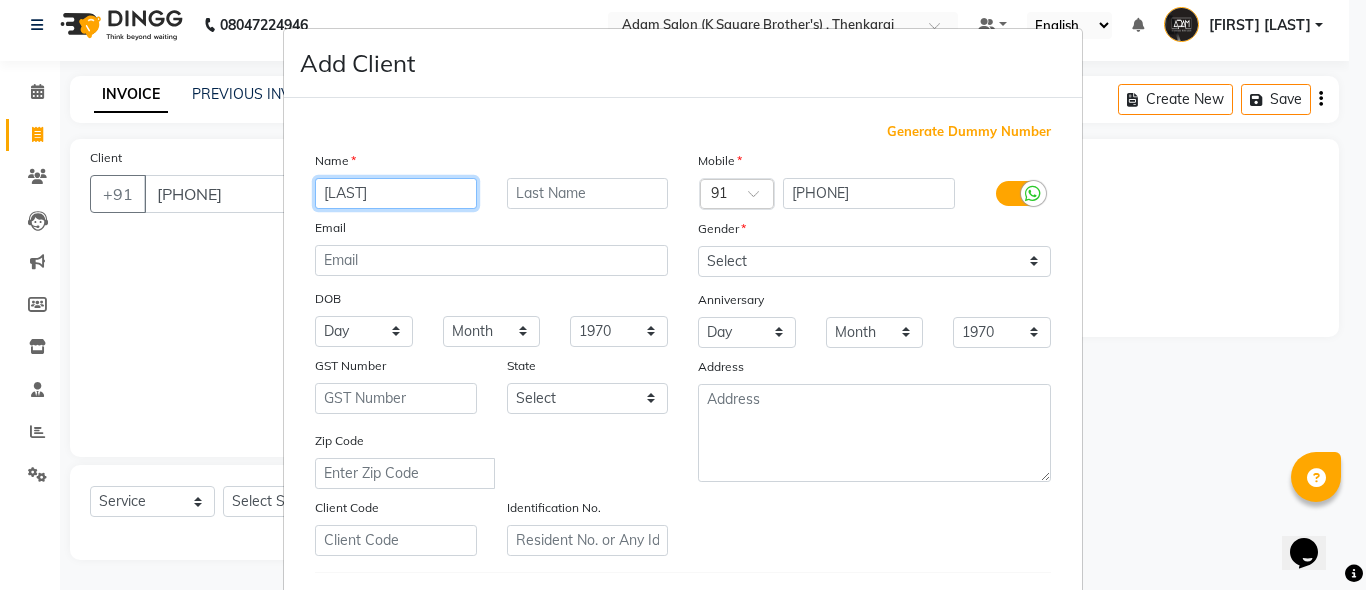 type on "[LAST]" 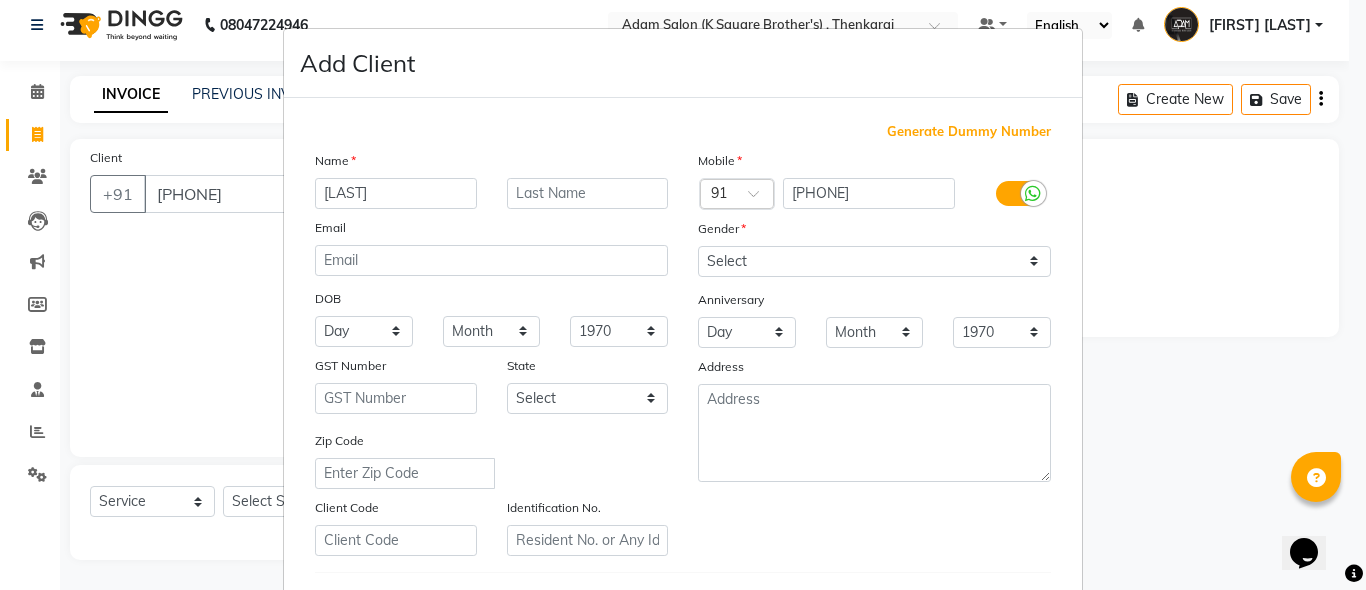 click on "Gender" at bounding box center [874, 232] 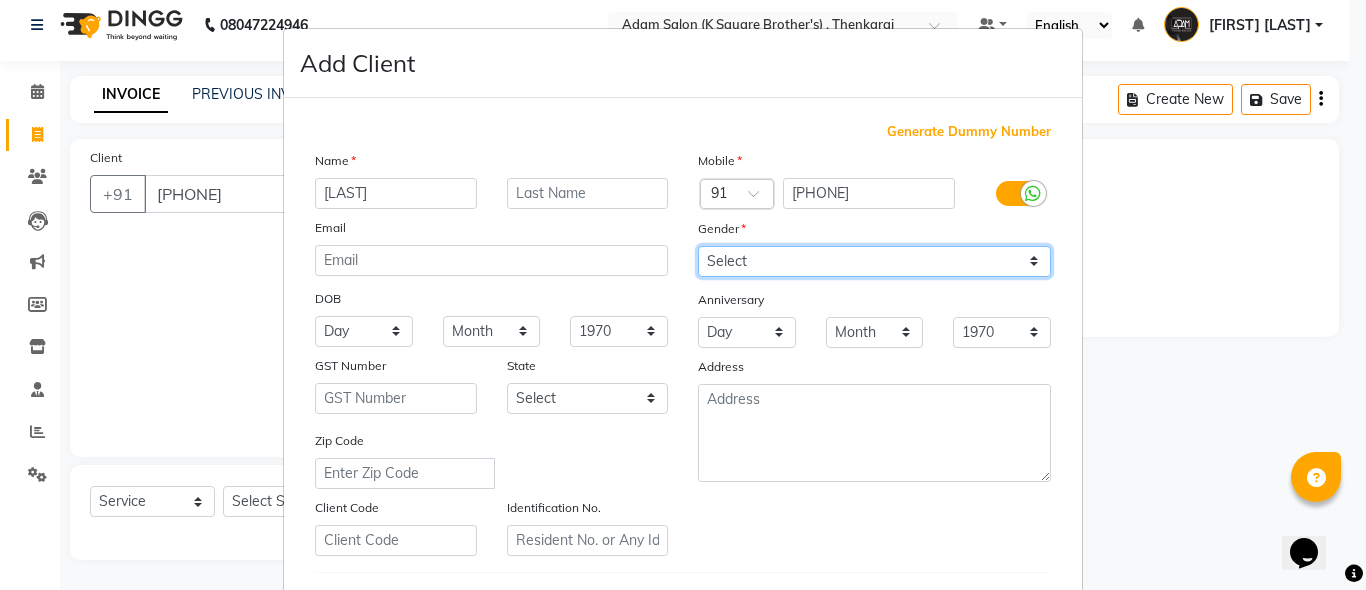 click on "Select Male Female Other Prefer Not To Say" at bounding box center [874, 261] 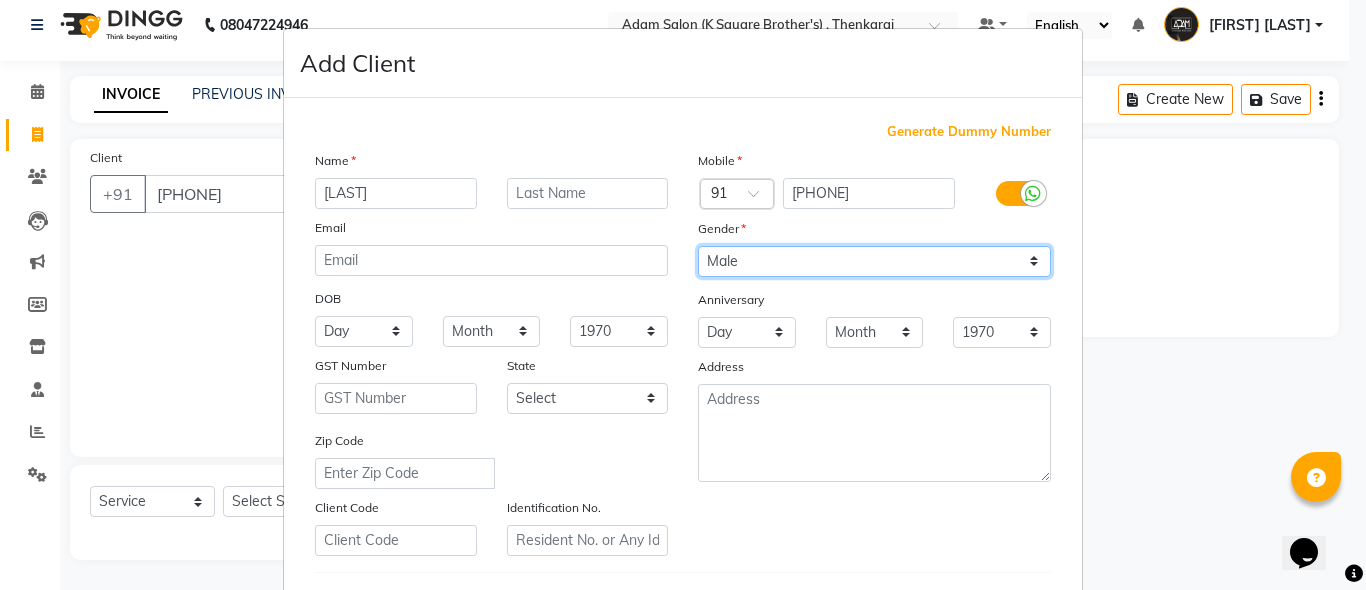 click on "Select Male Female Other Prefer Not To Say" at bounding box center (874, 261) 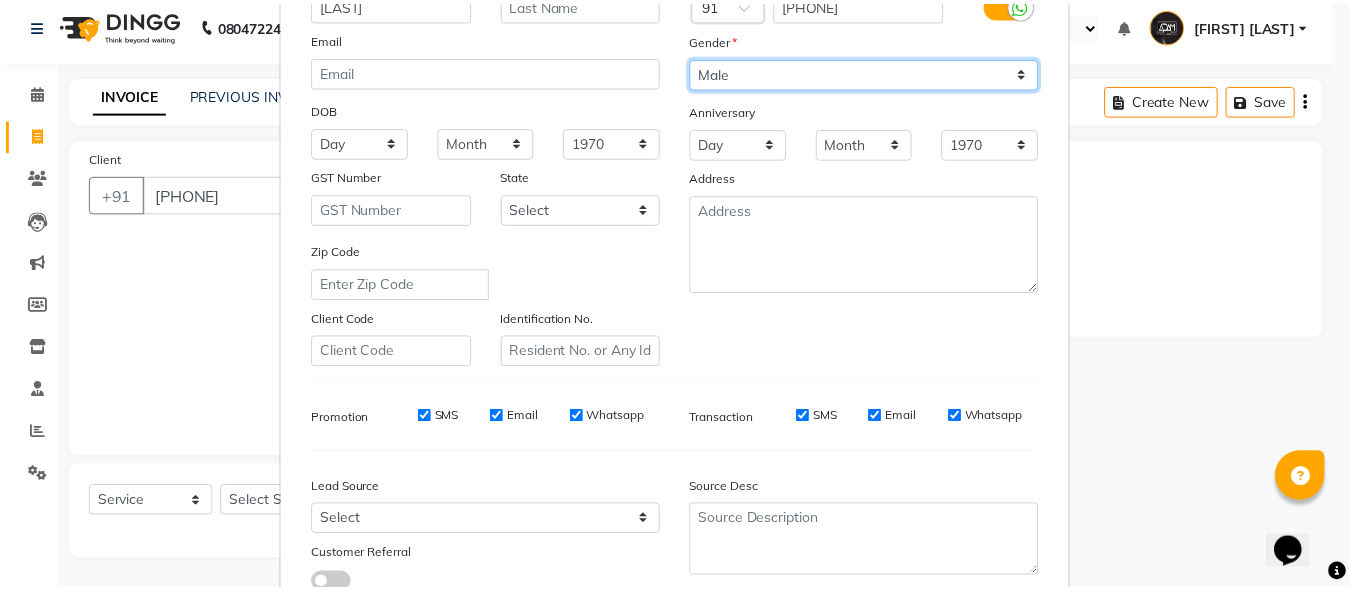 scroll, scrollTop: 333, scrollLeft: 0, axis: vertical 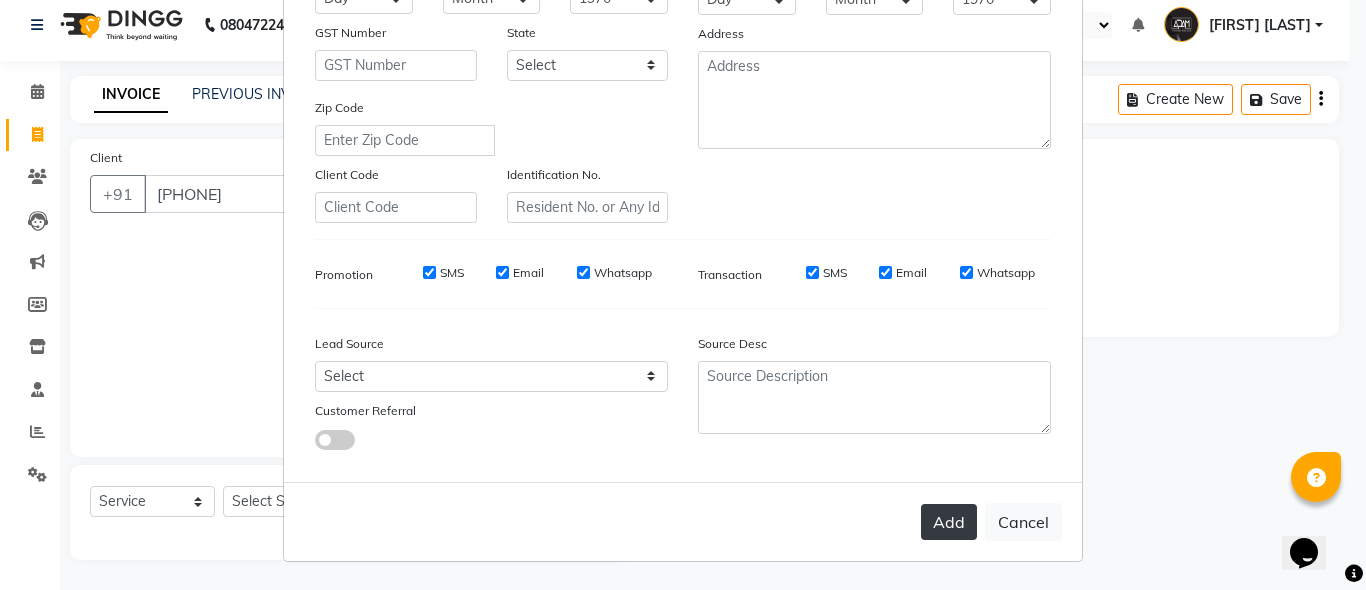 click on "Add" at bounding box center (949, 522) 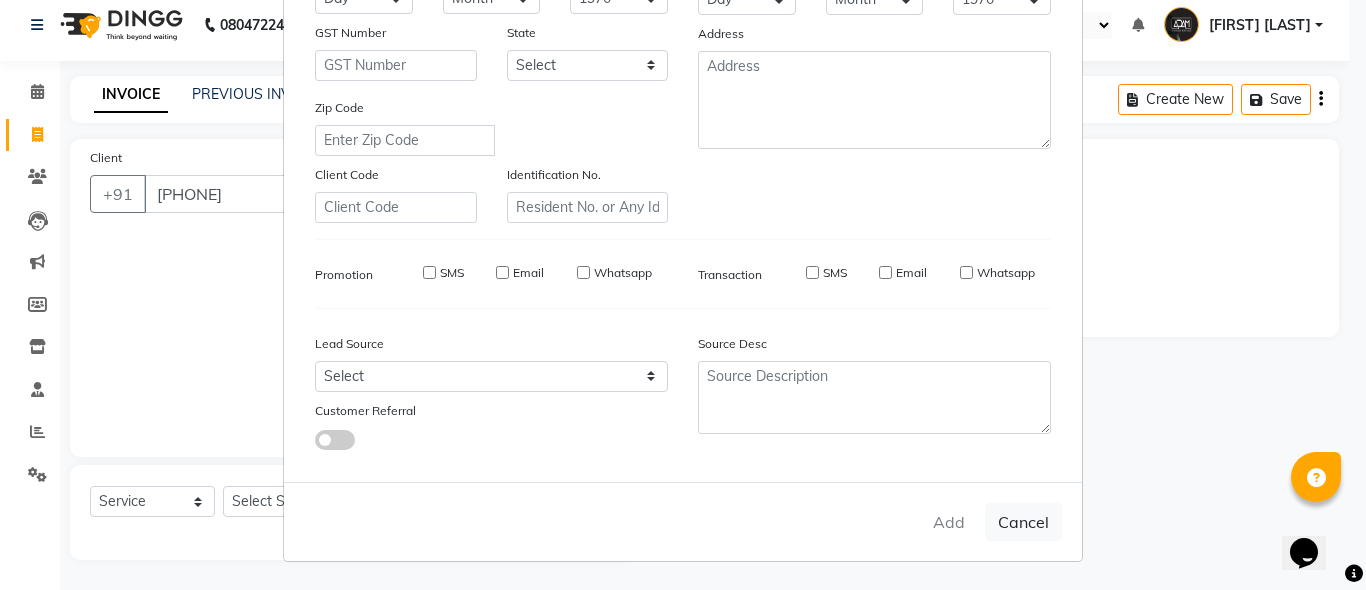 type 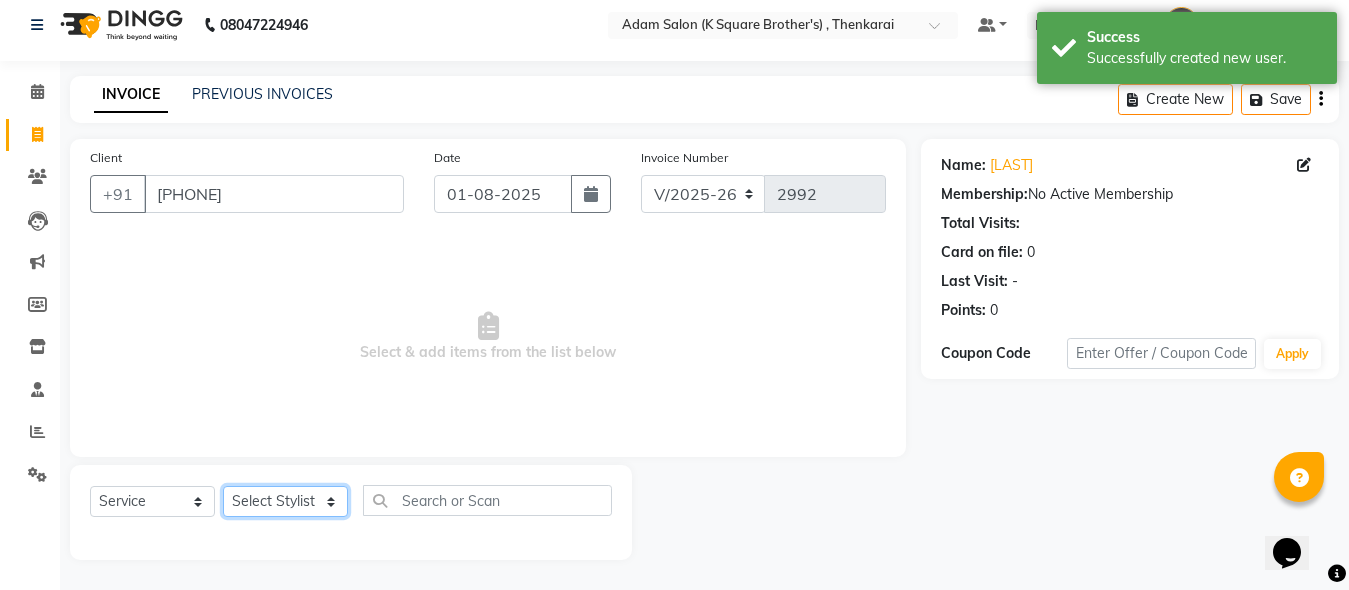 click on "Select Stylist Hasan Malik Navaz Suhail Syed Adam" 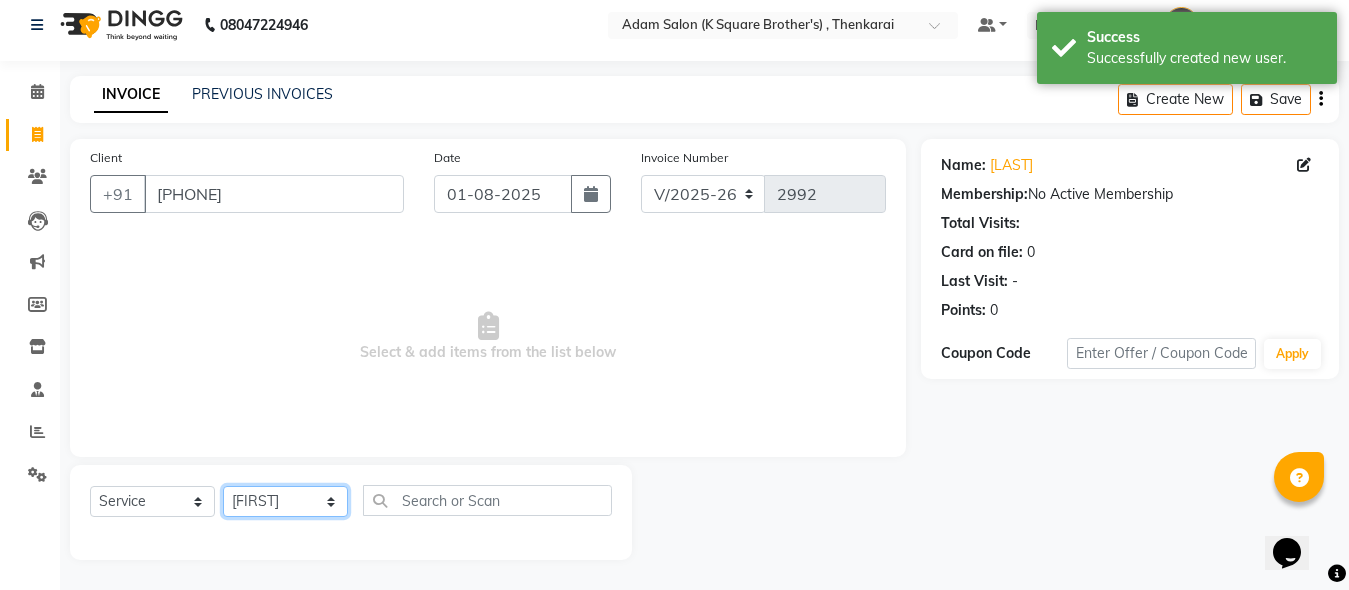click on "Select Stylist Hasan Malik Navaz Suhail Syed Adam" 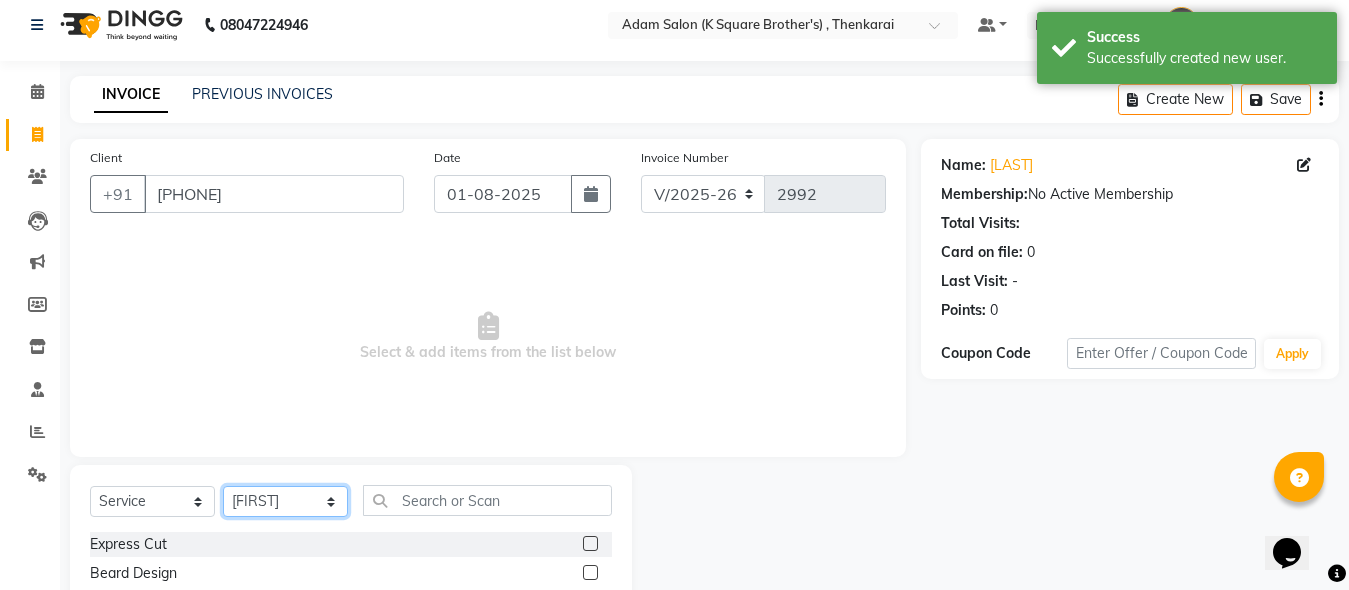 scroll, scrollTop: 211, scrollLeft: 0, axis: vertical 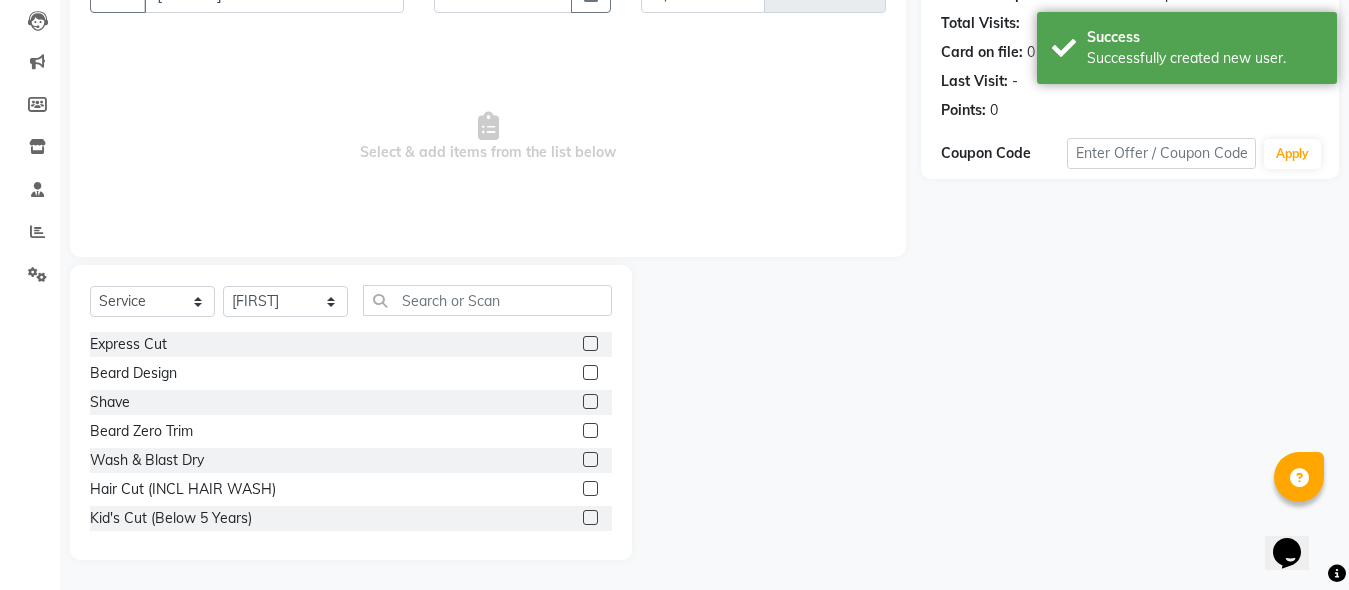 click 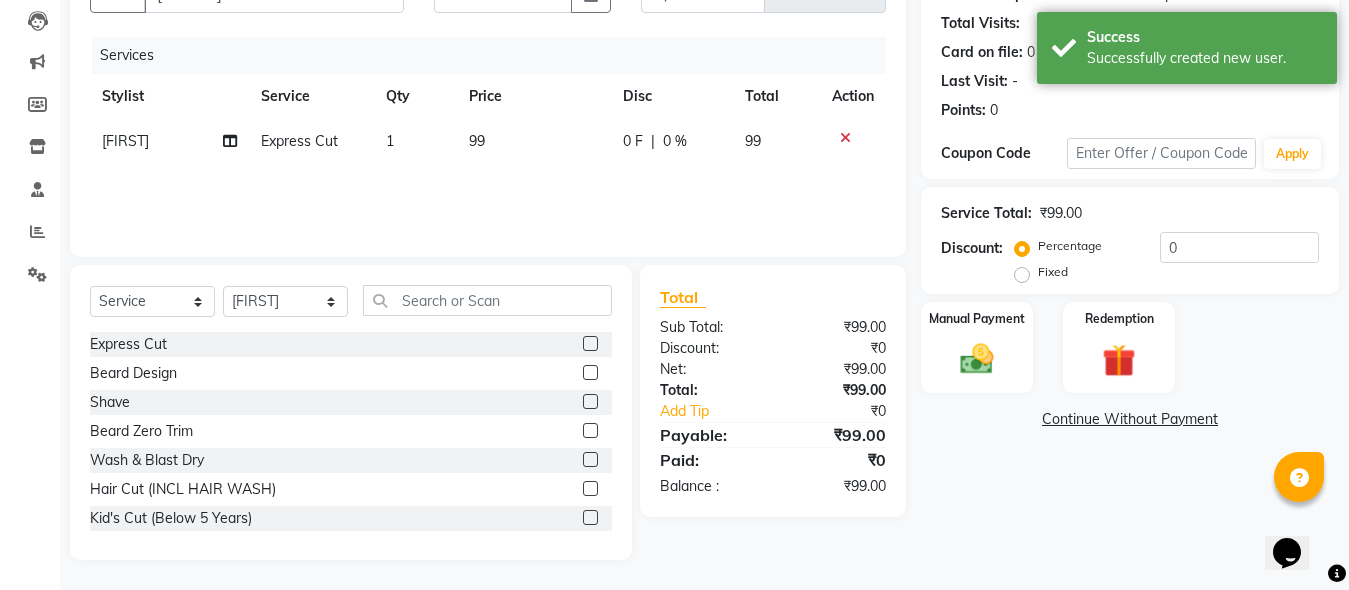 click 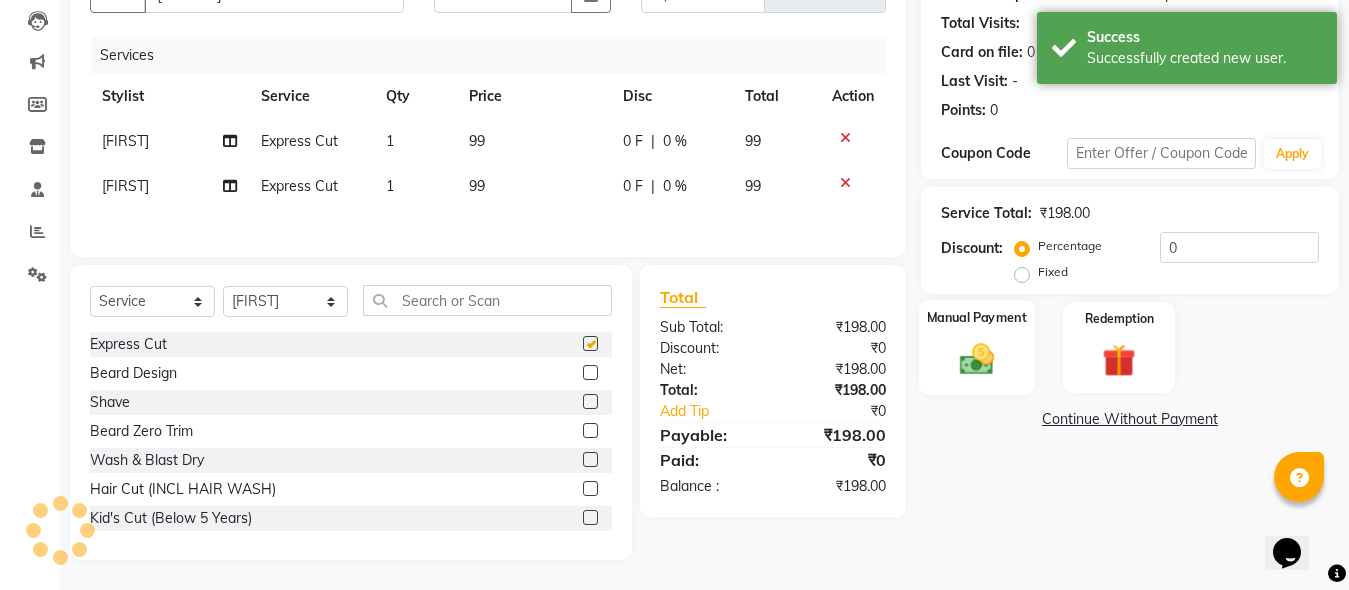 checkbox on "false" 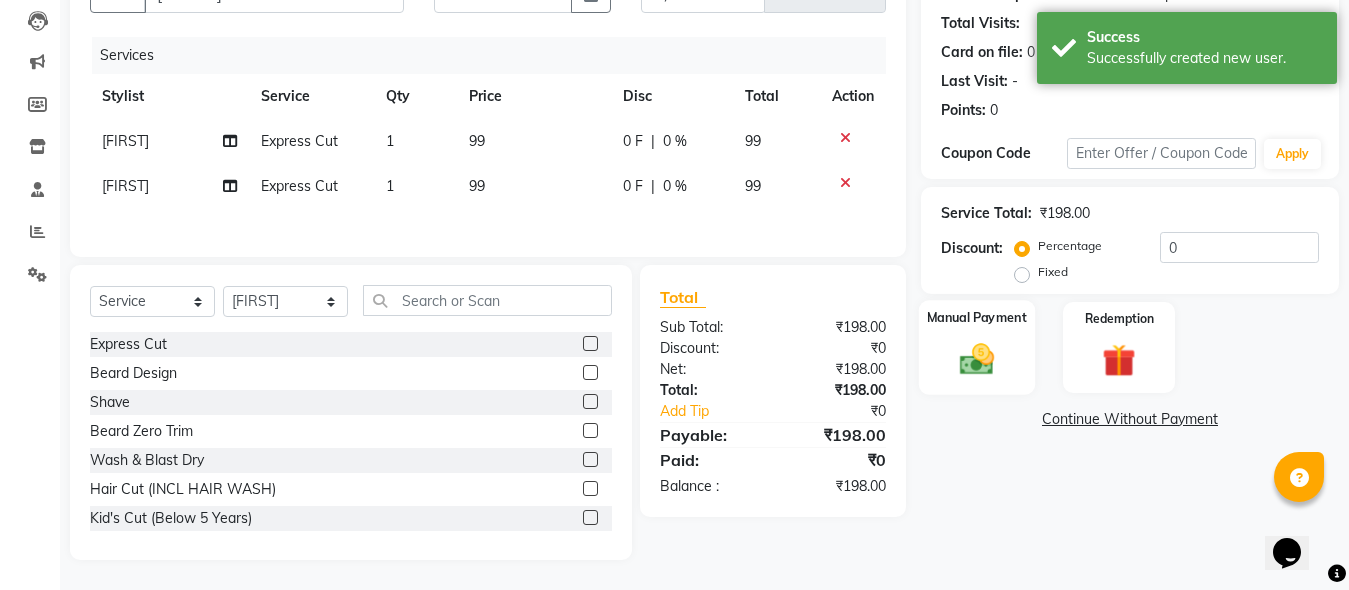 click on "Manual Payment" 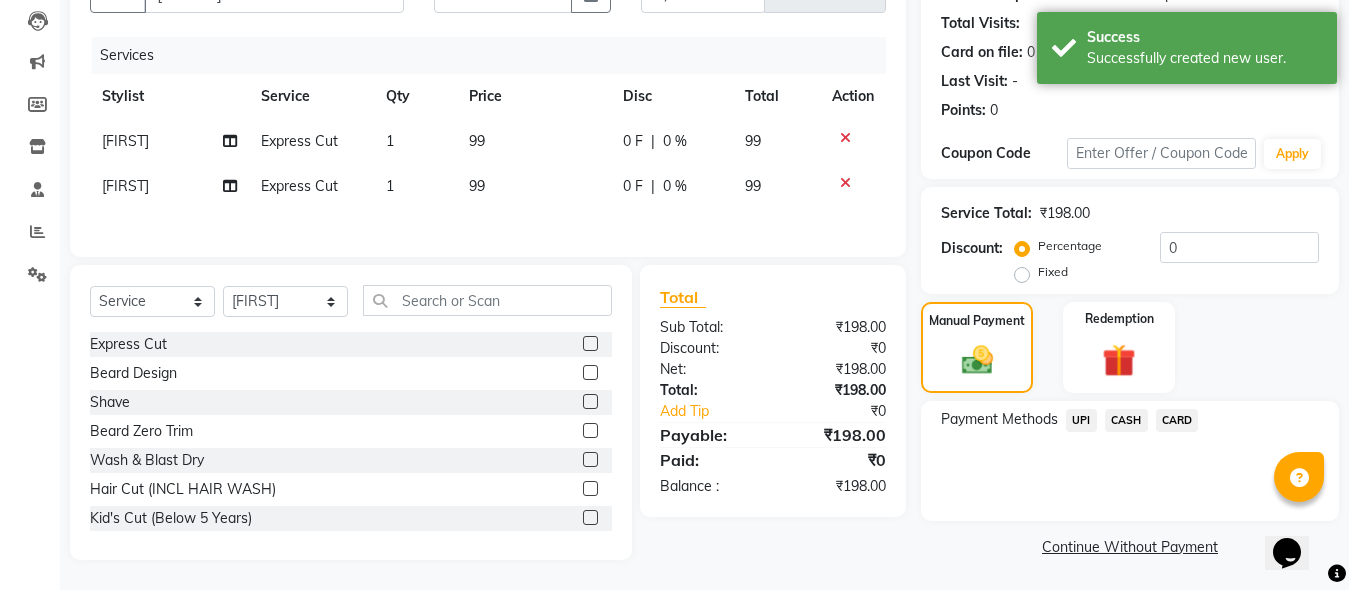 click on "UPI" 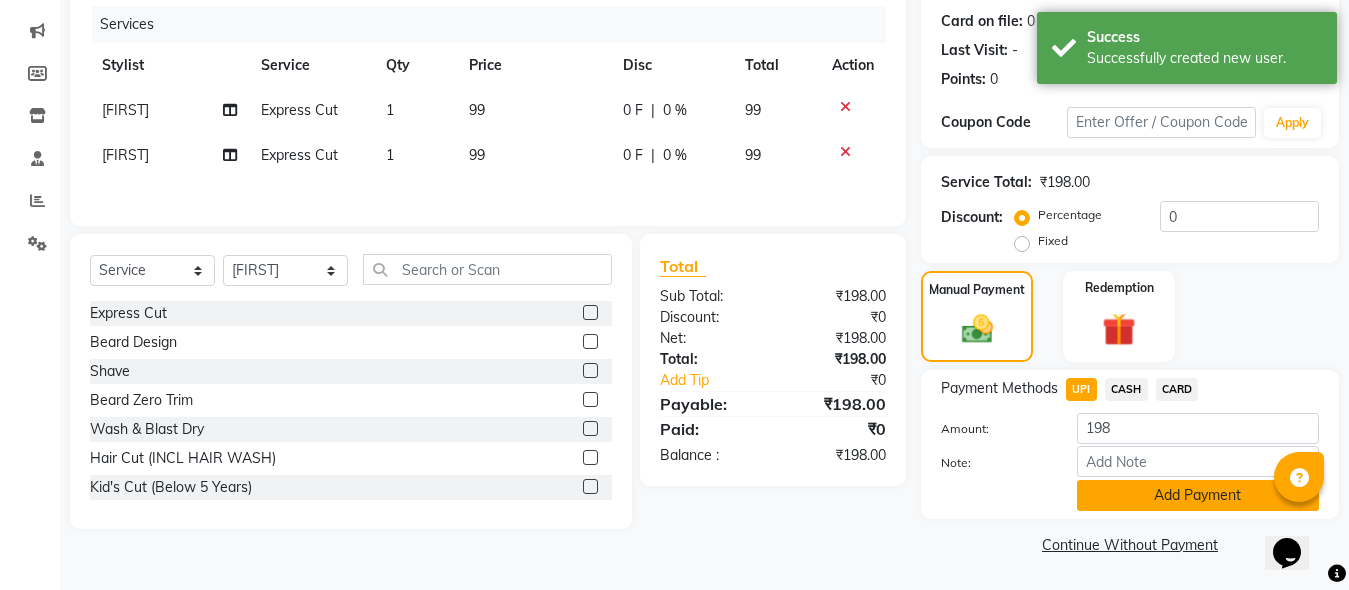 click on "Add Payment" 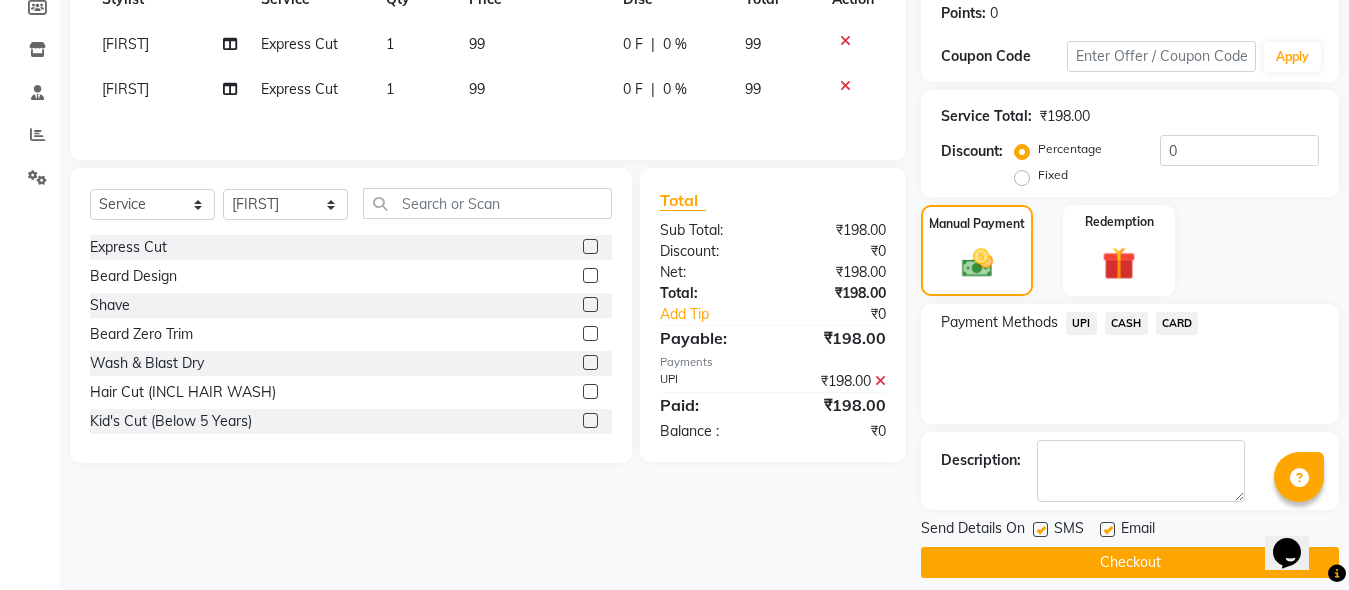 scroll, scrollTop: 326, scrollLeft: 0, axis: vertical 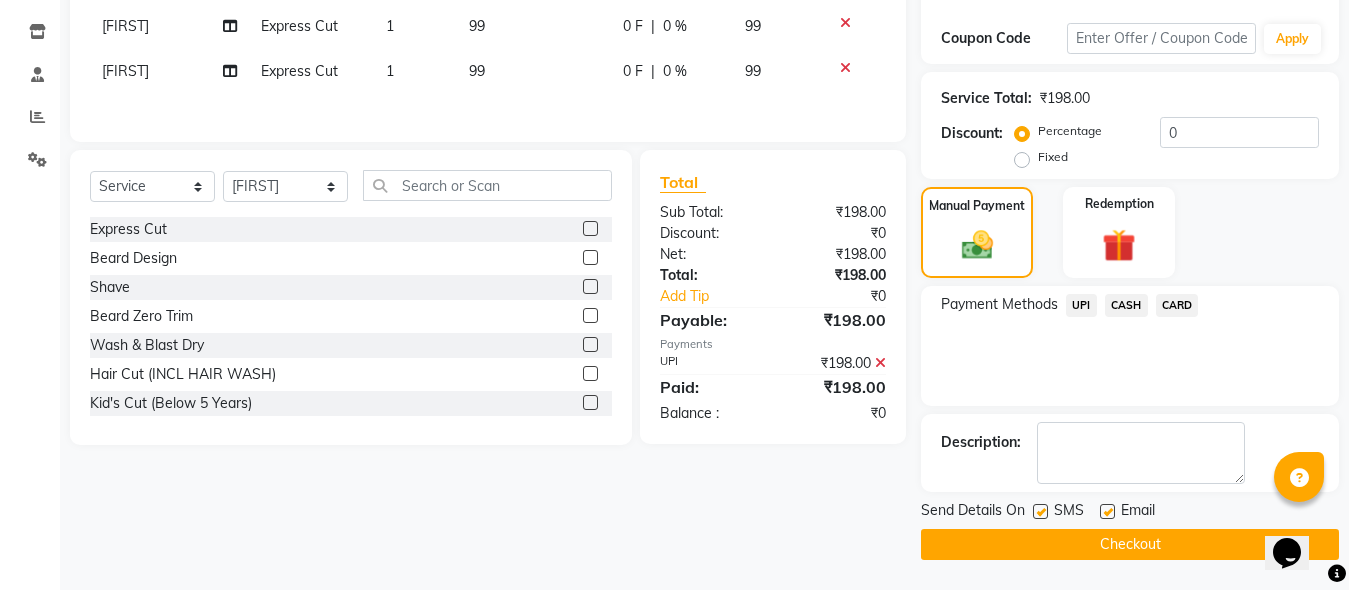 click on "Checkout" 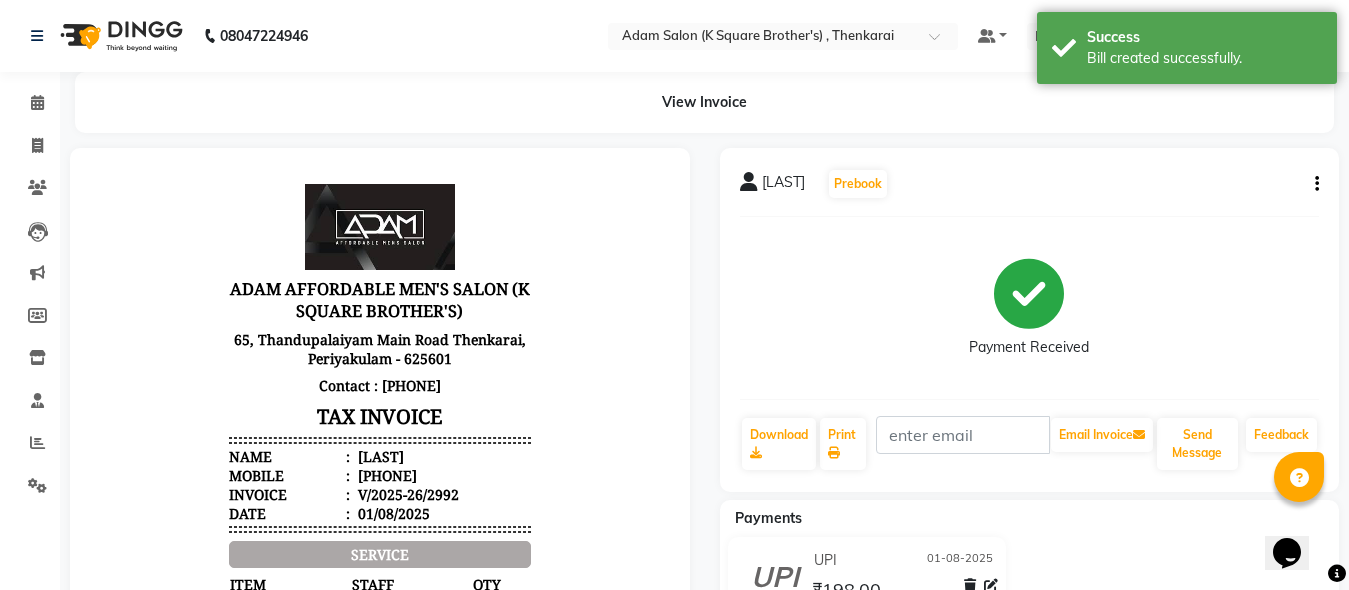 scroll, scrollTop: 0, scrollLeft: 0, axis: both 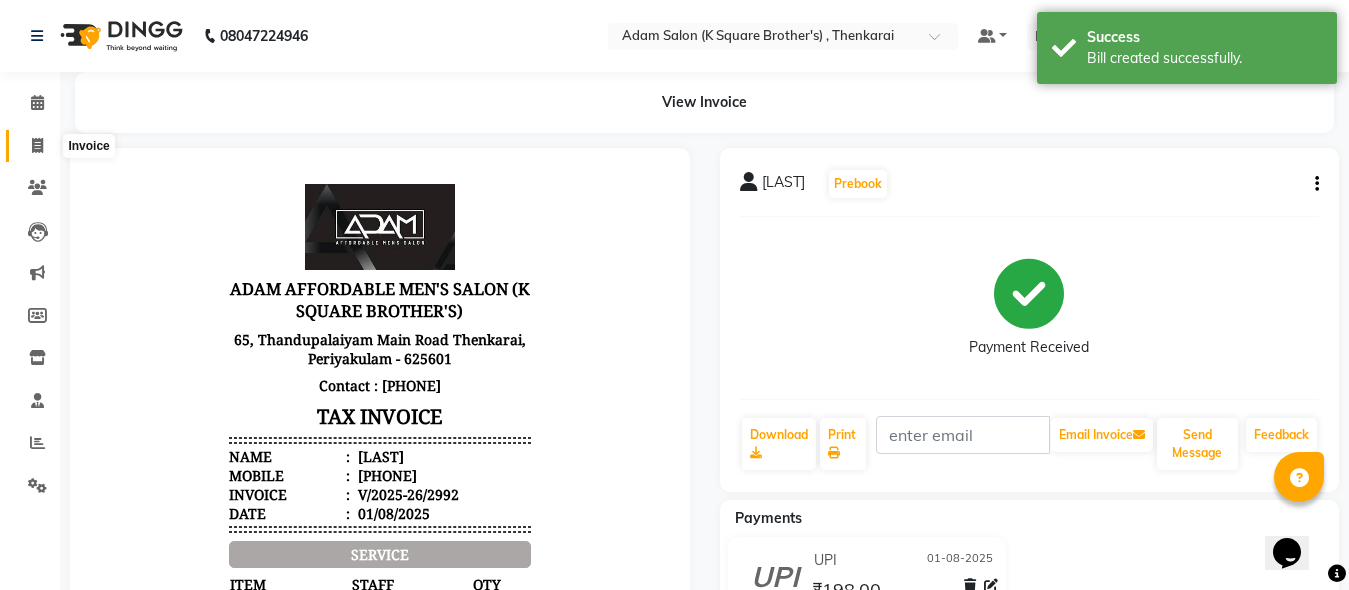 click 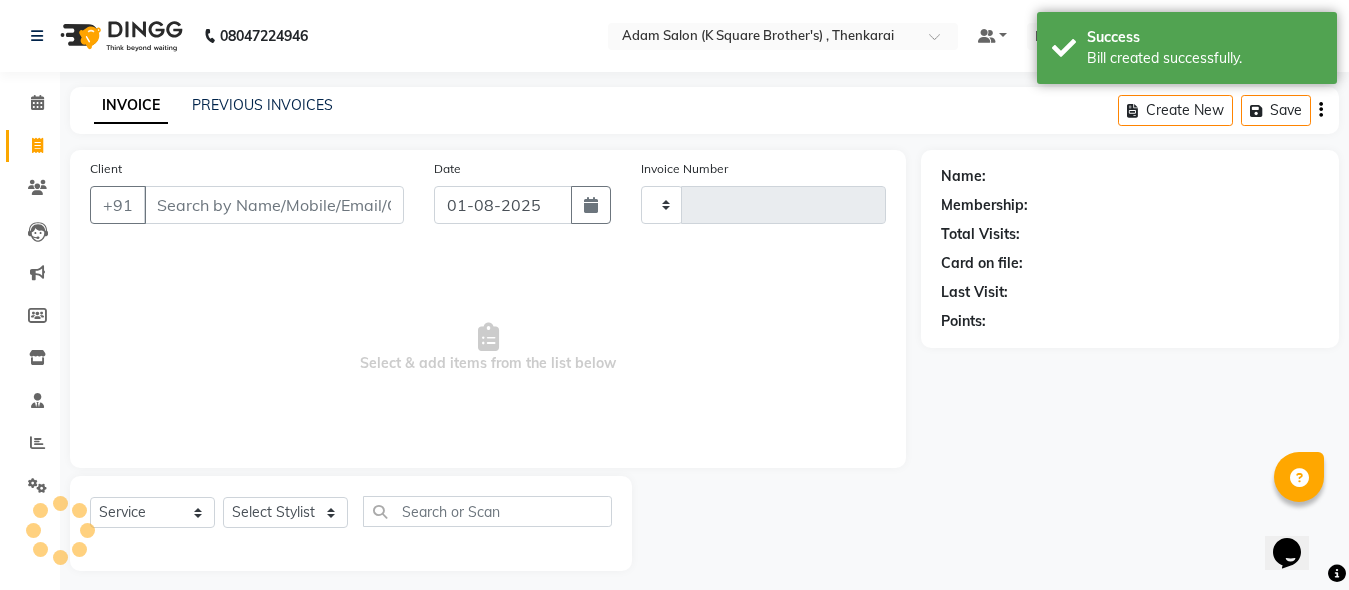 scroll, scrollTop: 11, scrollLeft: 0, axis: vertical 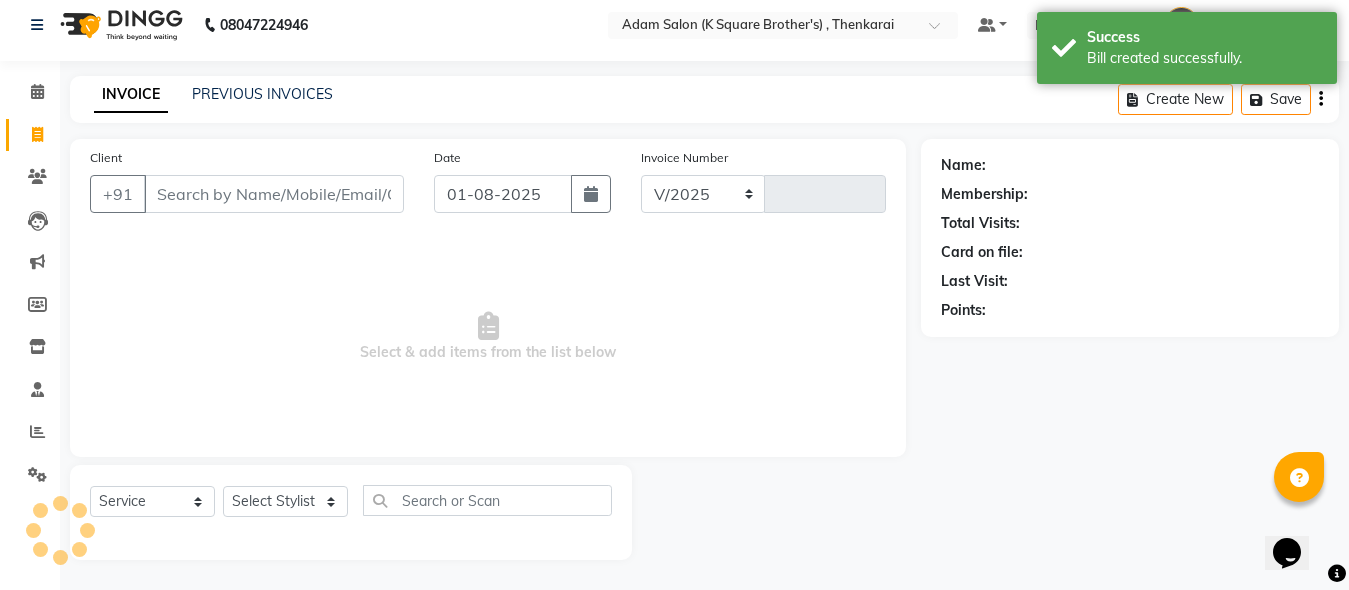 select on "8195" 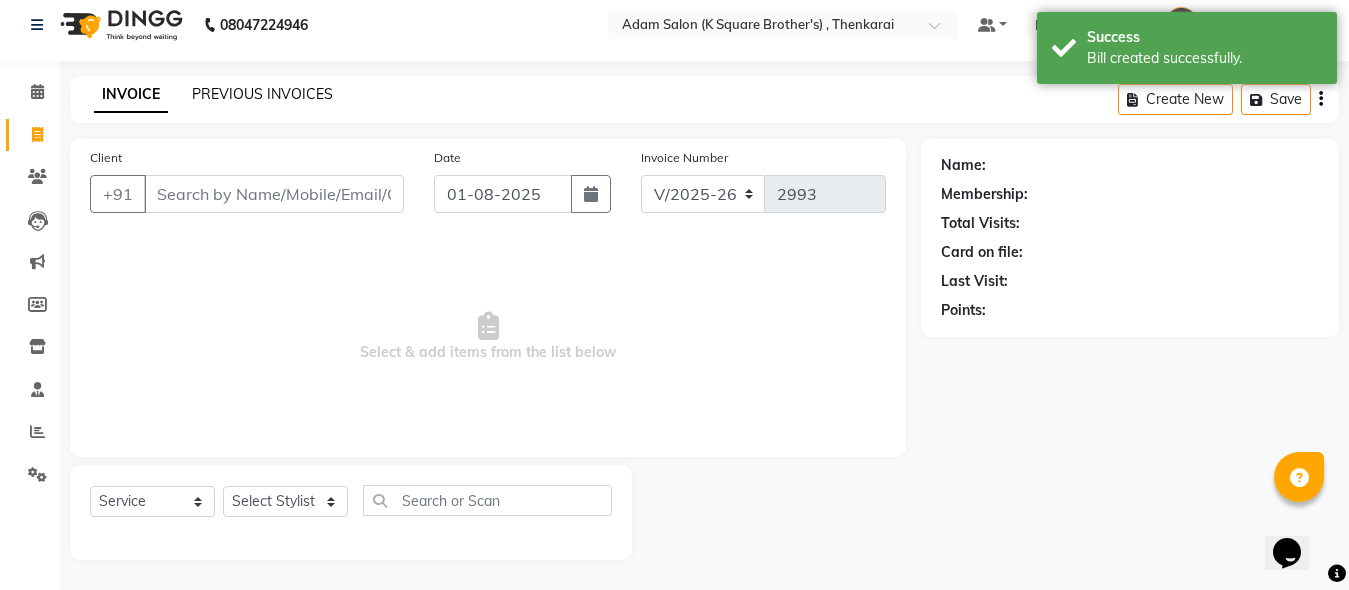 click on "PREVIOUS INVOICES" 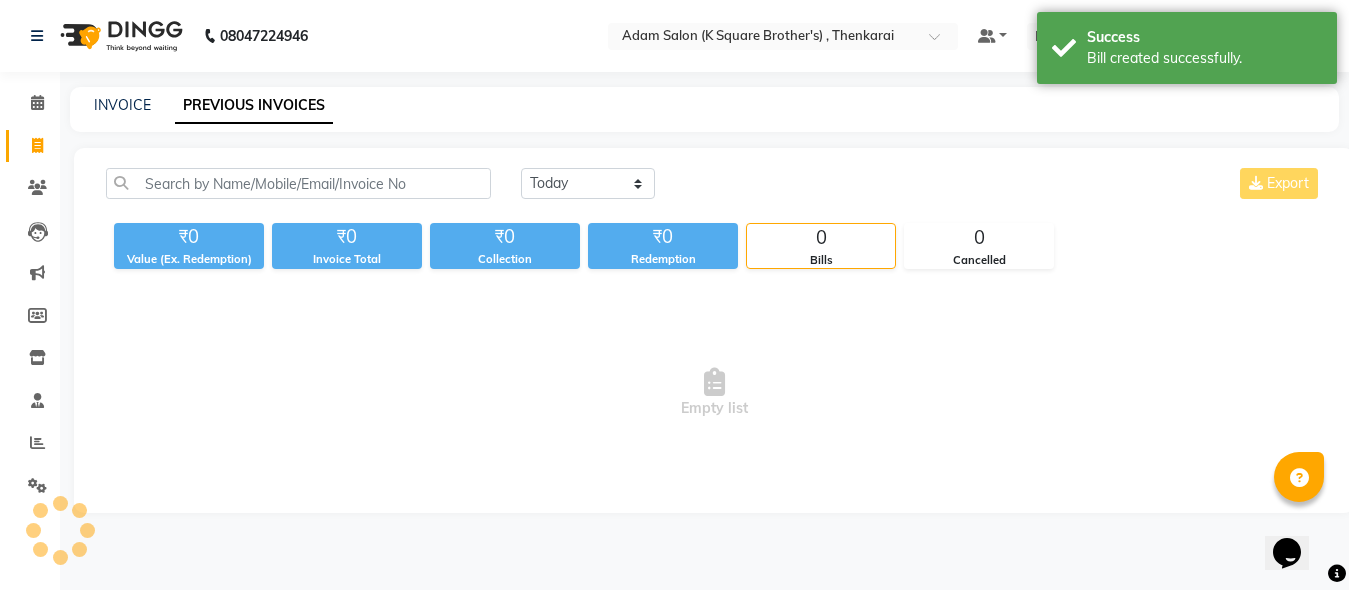 scroll, scrollTop: 0, scrollLeft: 0, axis: both 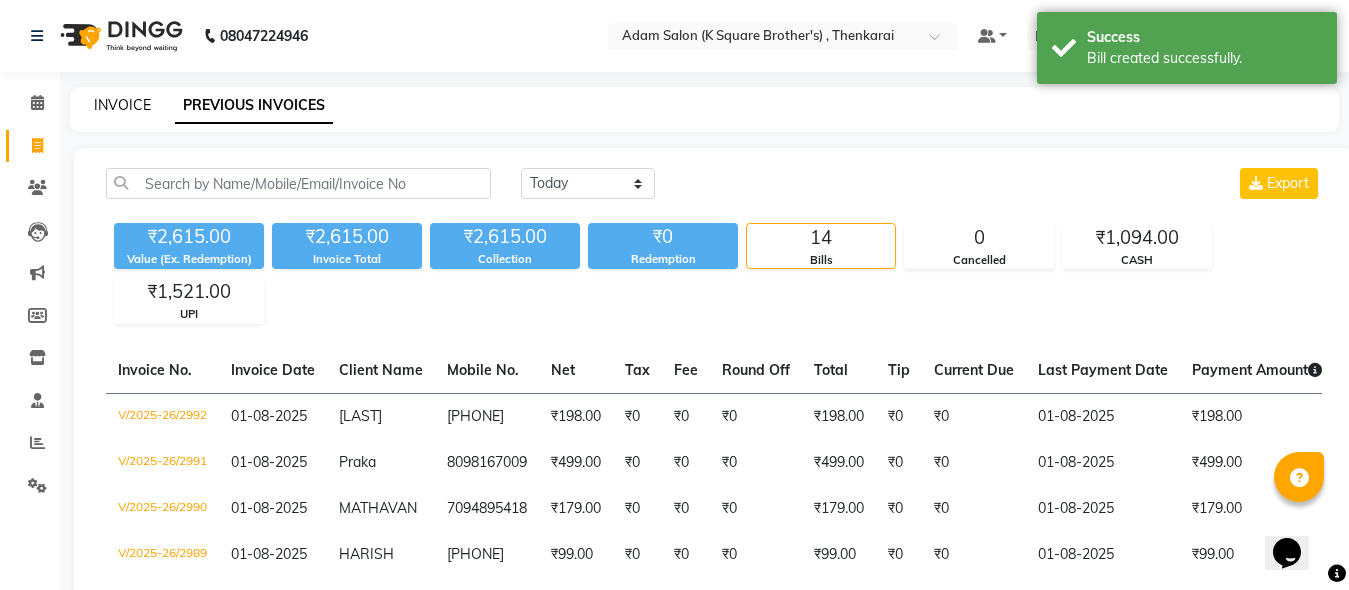 click on "INVOICE" 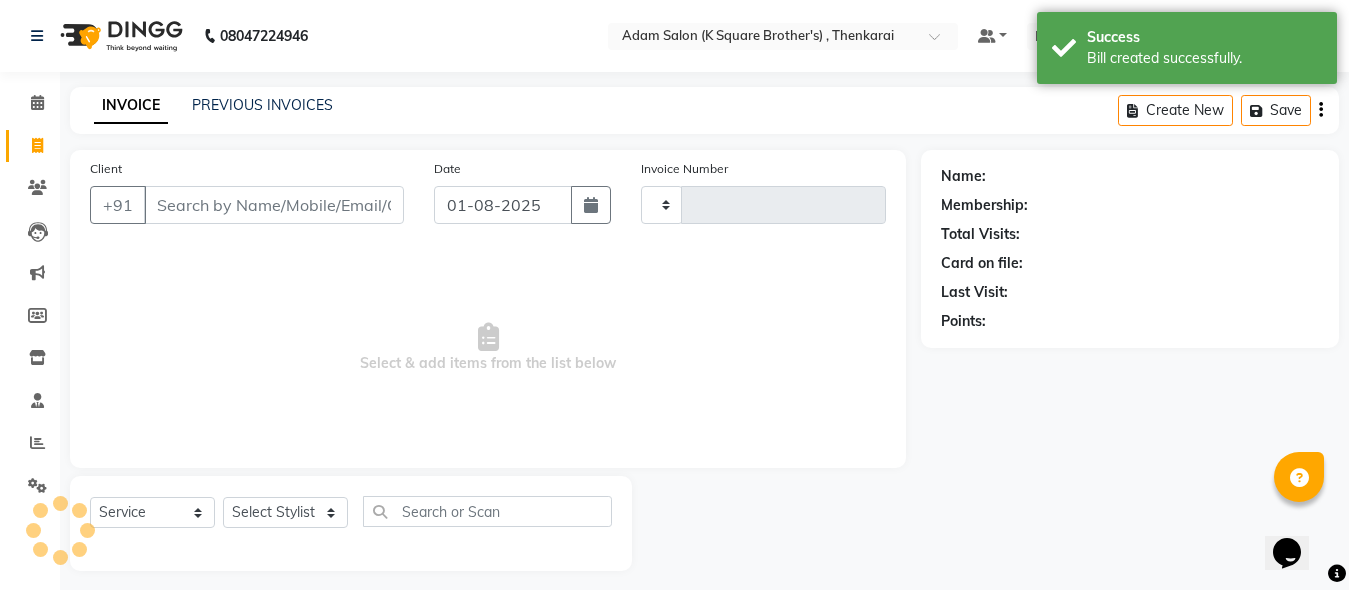 type on "2993" 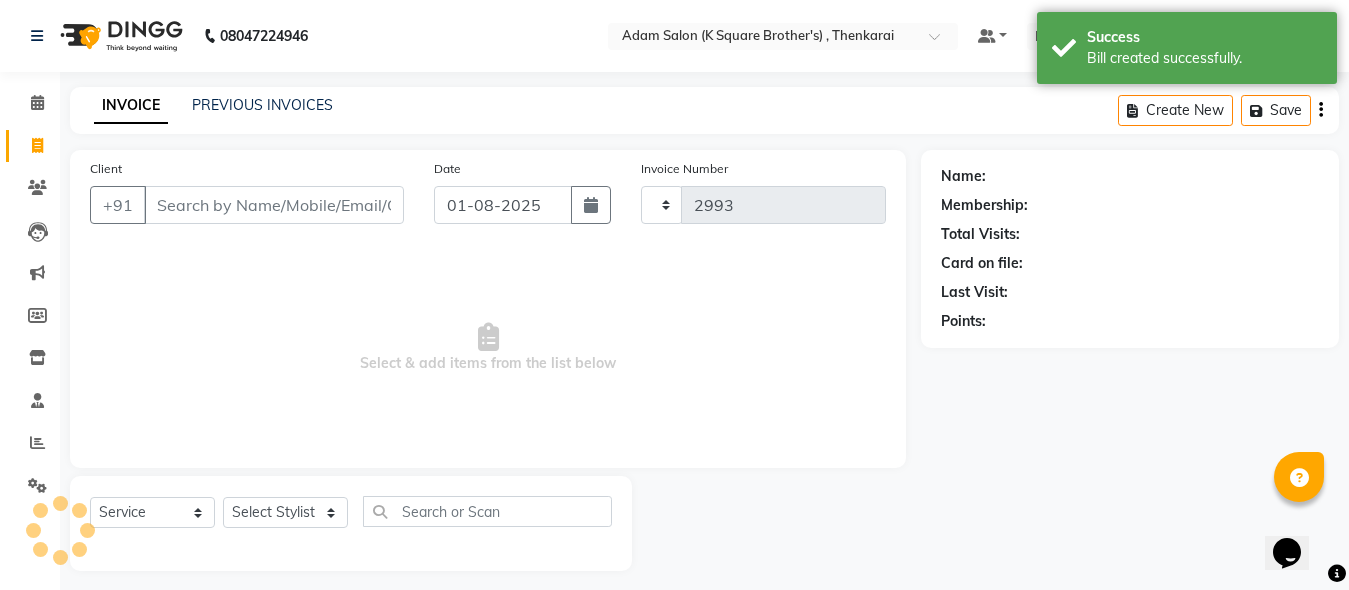 select on "8195" 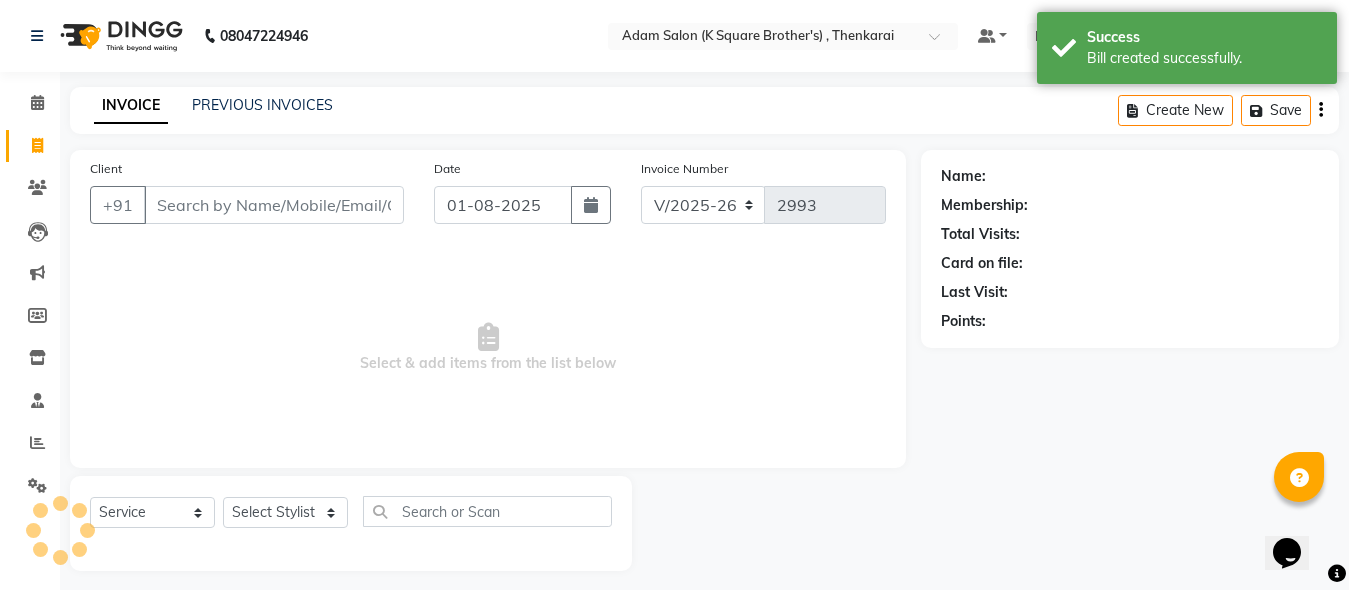 scroll, scrollTop: 11, scrollLeft: 0, axis: vertical 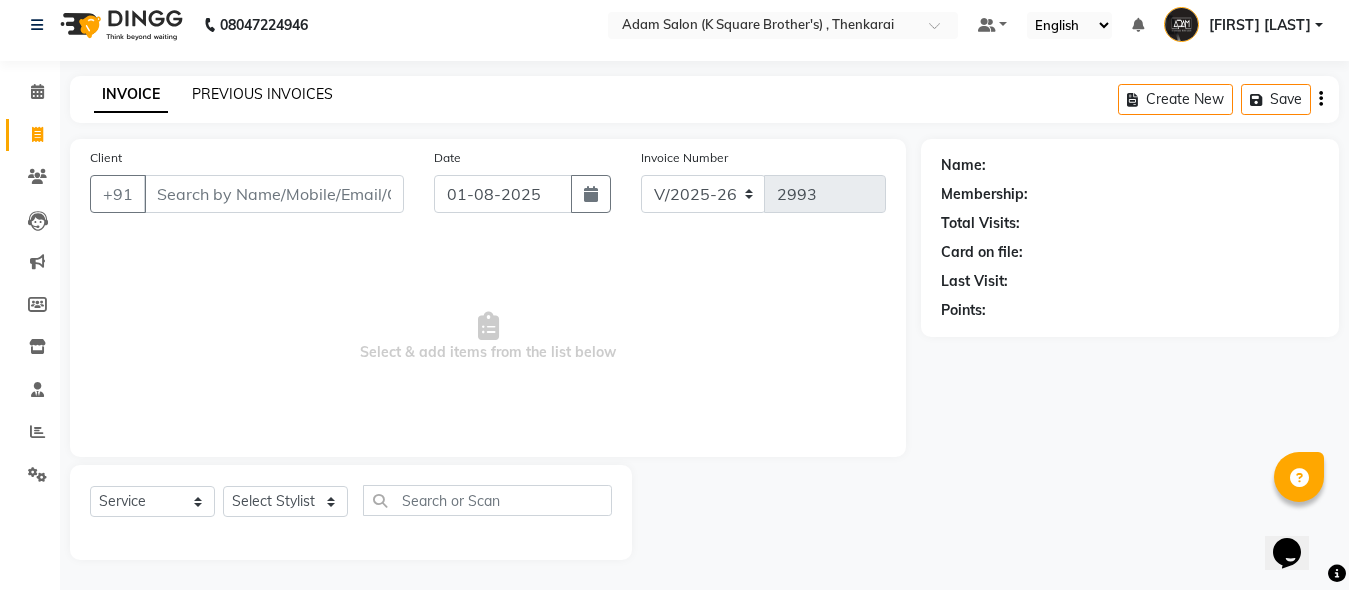 click on "PREVIOUS INVOICES" 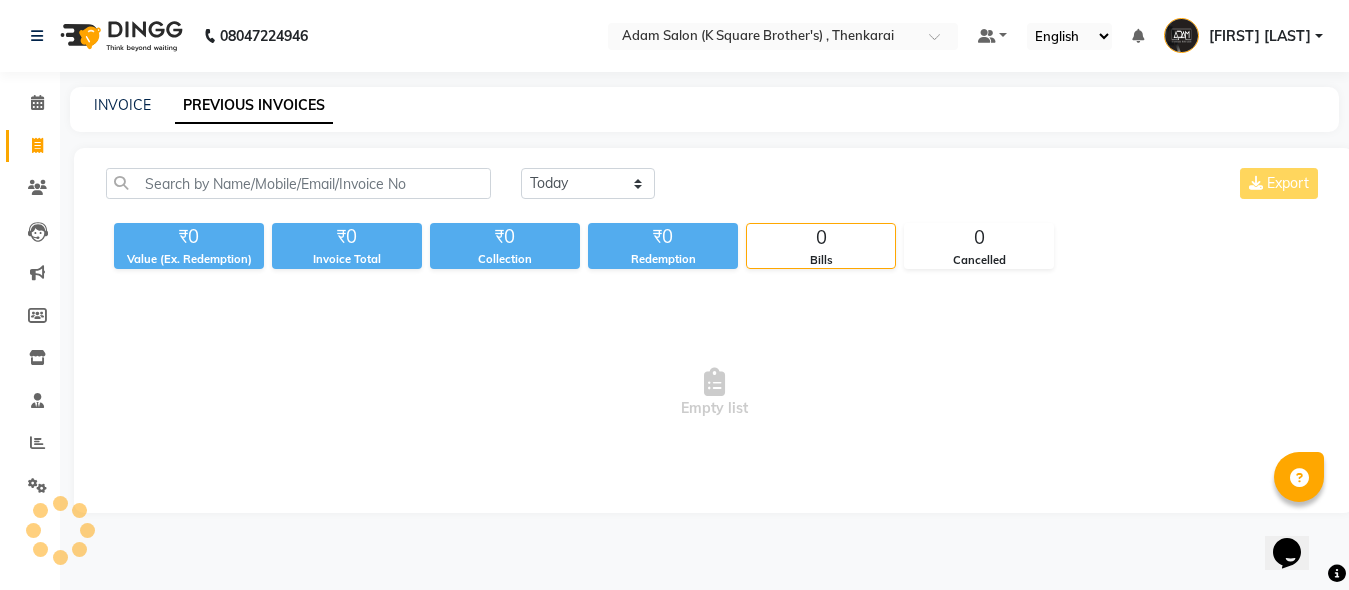 scroll, scrollTop: 0, scrollLeft: 0, axis: both 